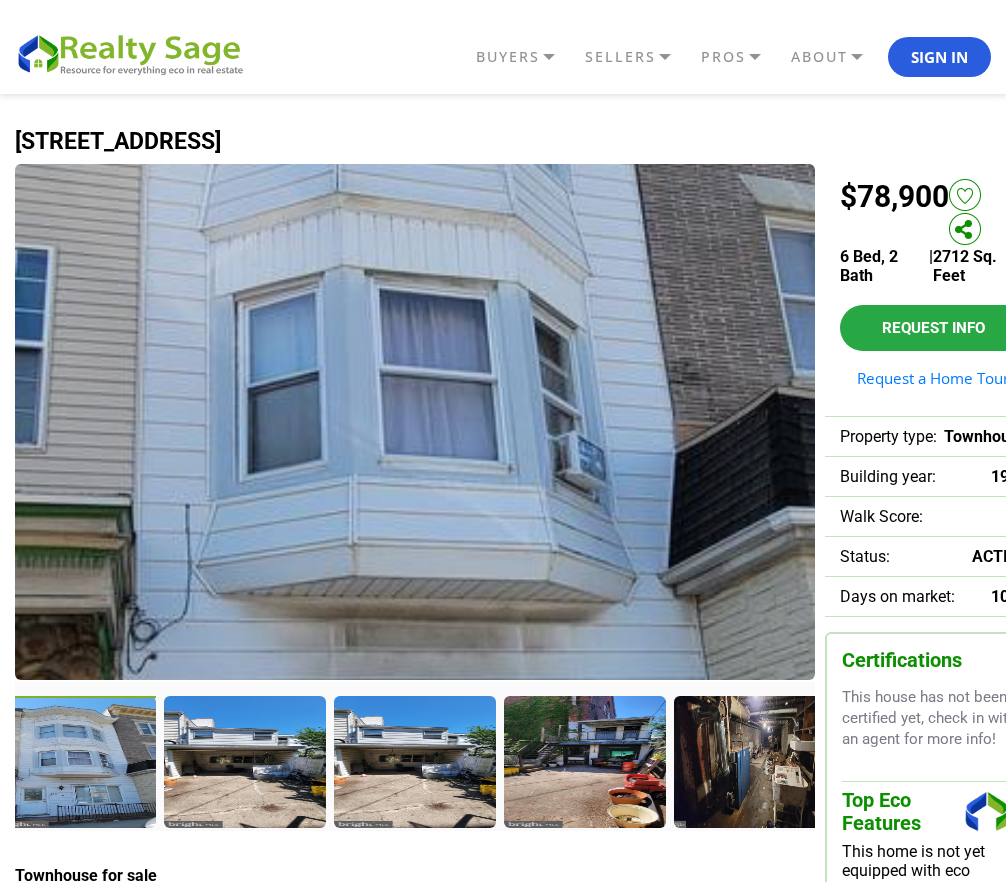 scroll, scrollTop: 0, scrollLeft: 0, axis: both 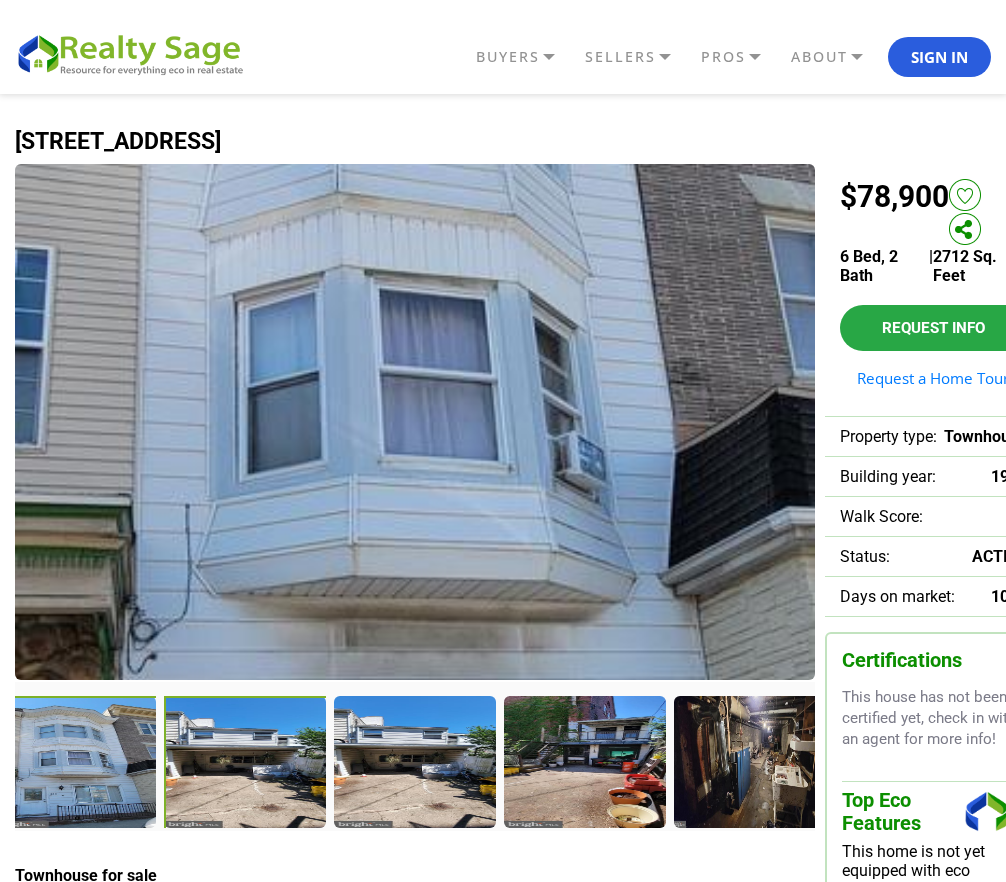 click at bounding box center (247, 764) 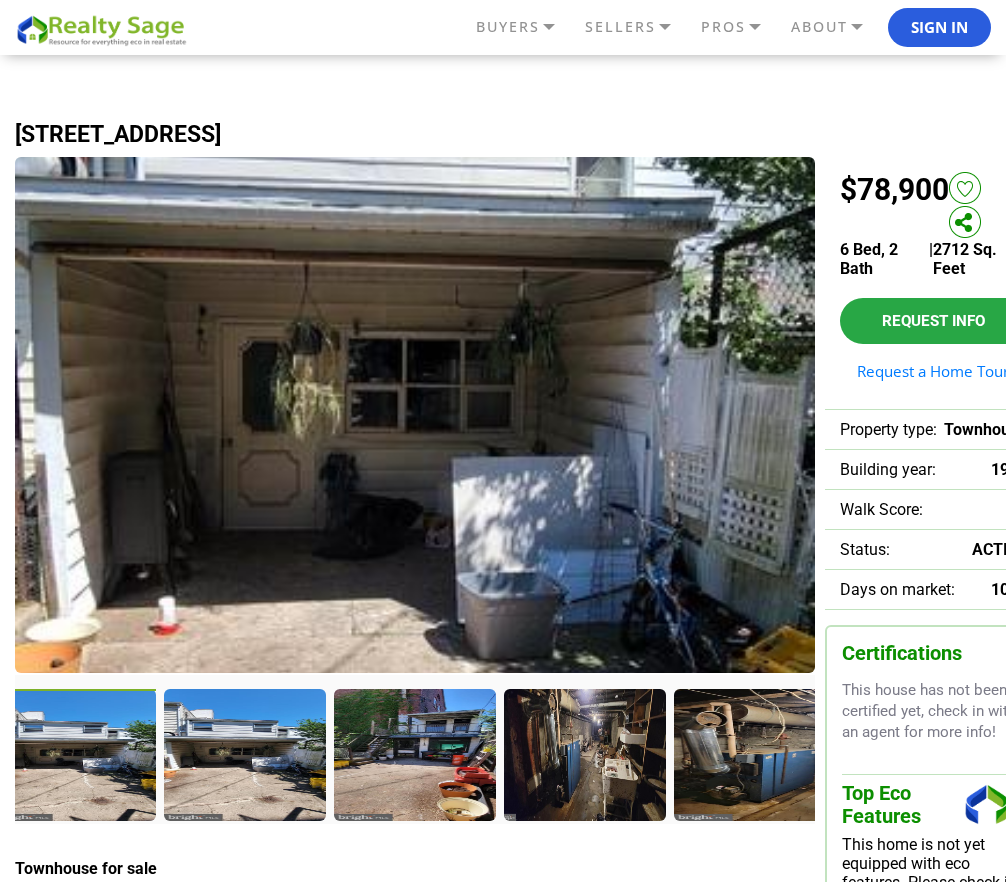 scroll, scrollTop: 0, scrollLeft: 0, axis: both 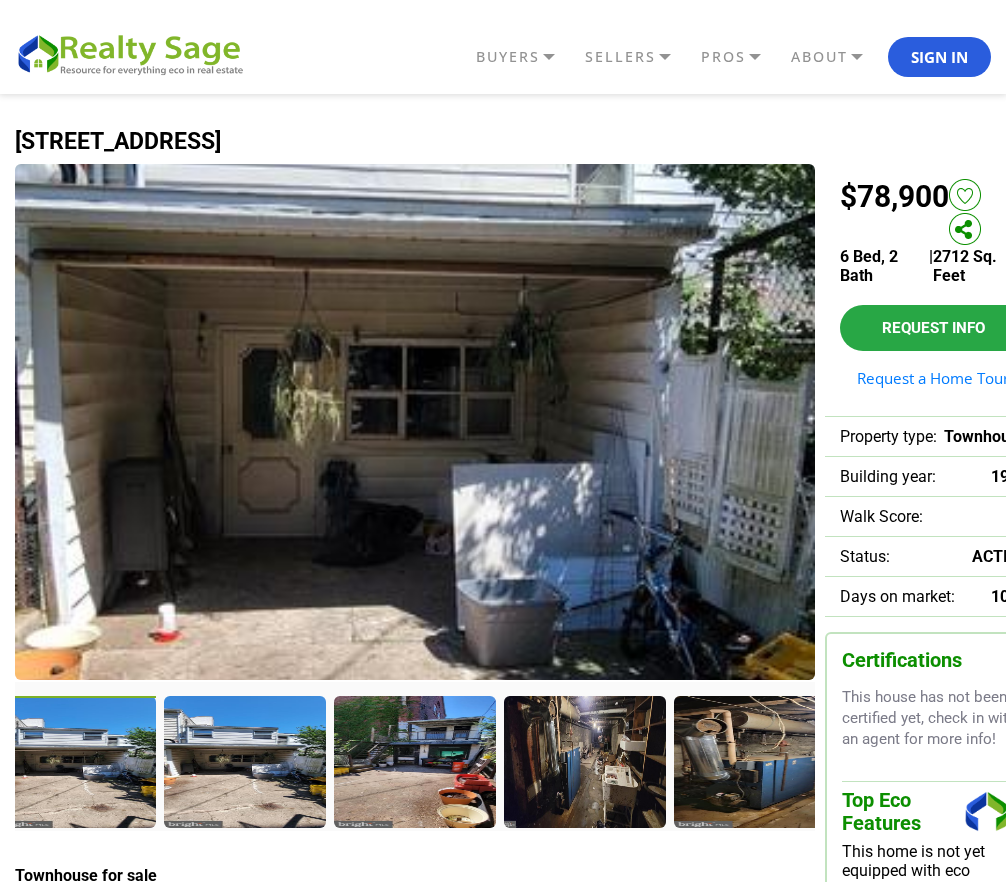 click at bounding box center [77, 764] 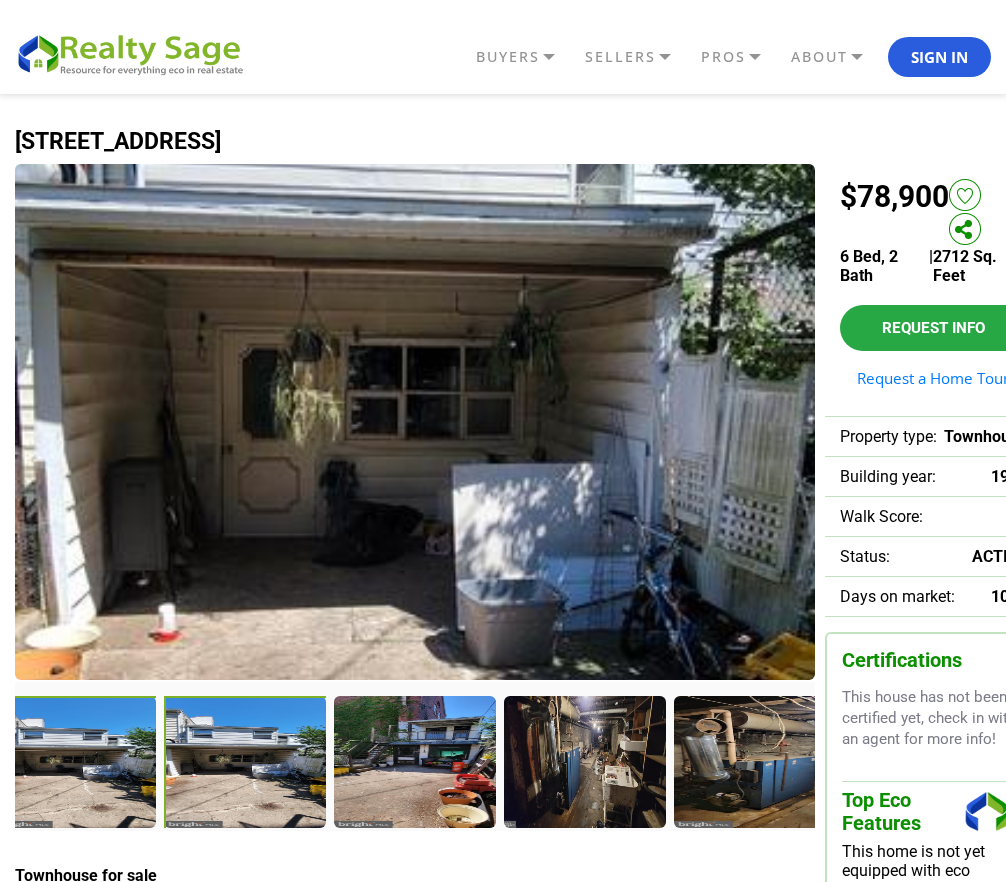 click at bounding box center (247, 764) 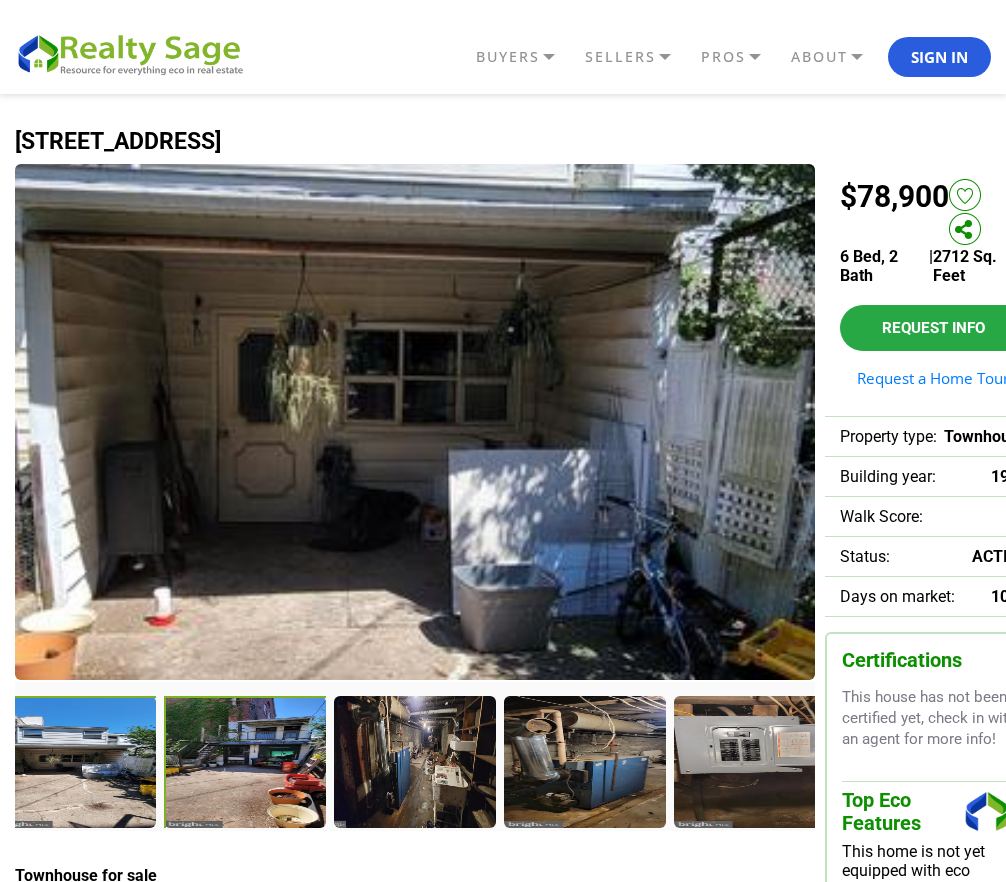 click at bounding box center [247, 764] 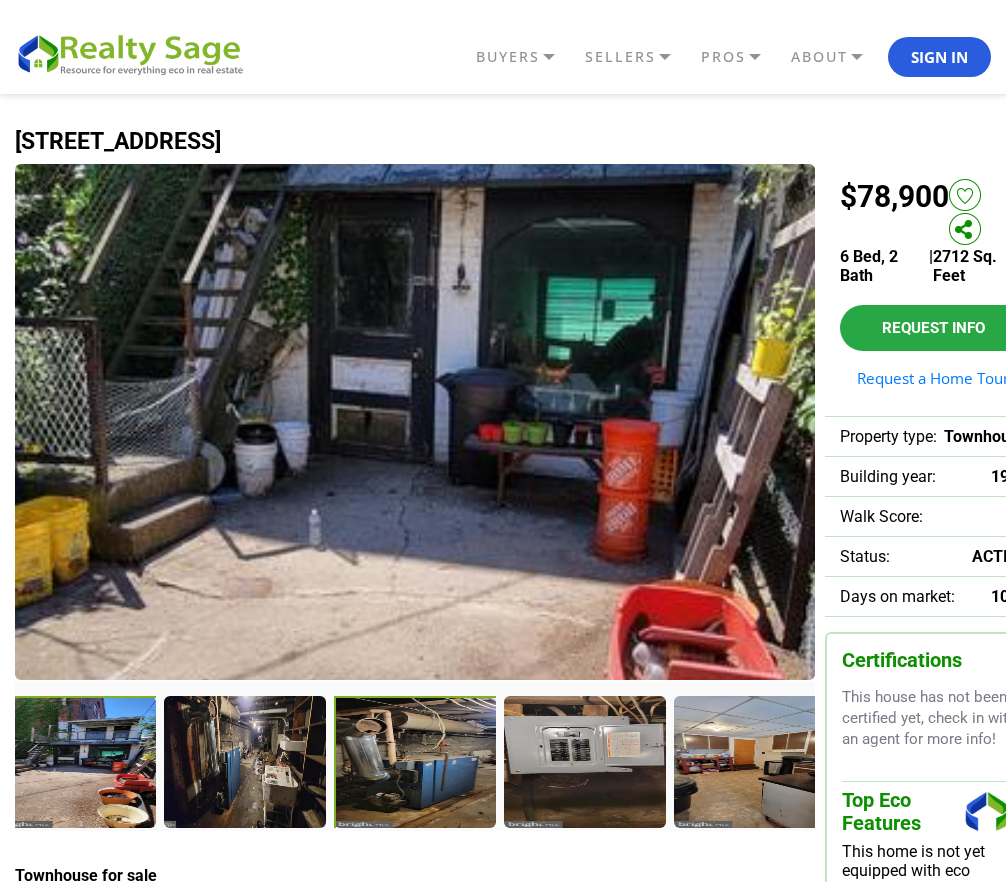 click at bounding box center (417, 764) 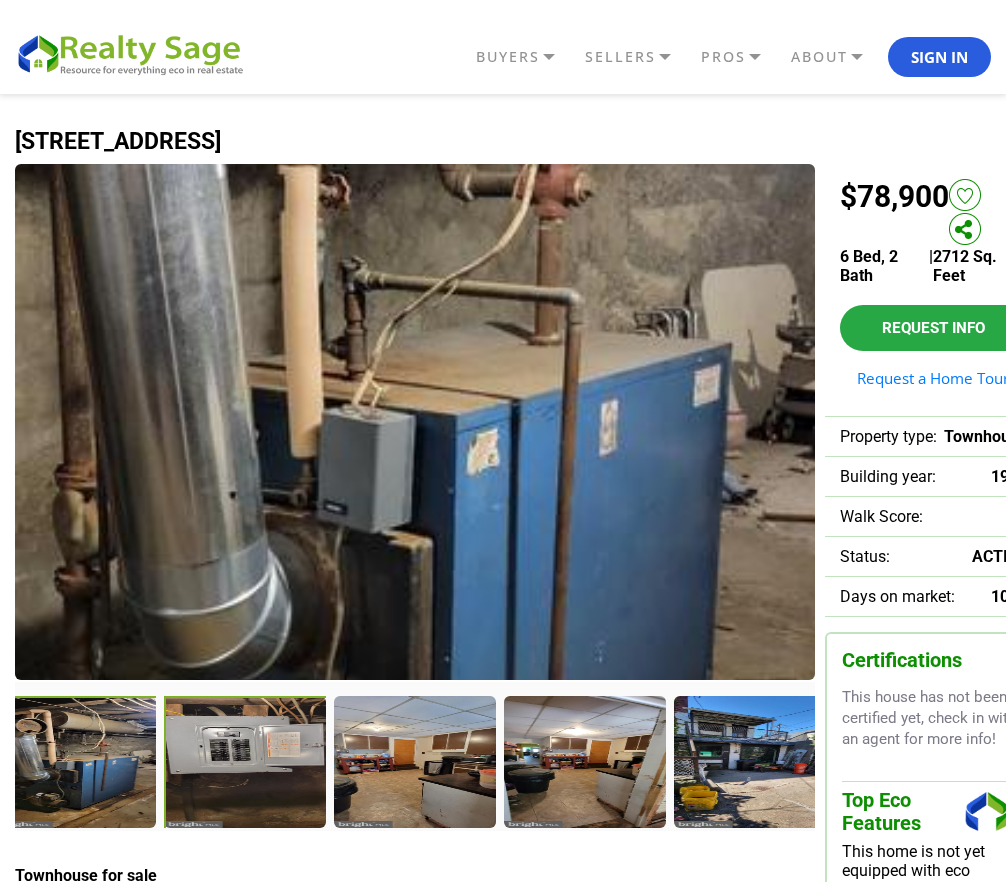 click at bounding box center [247, 764] 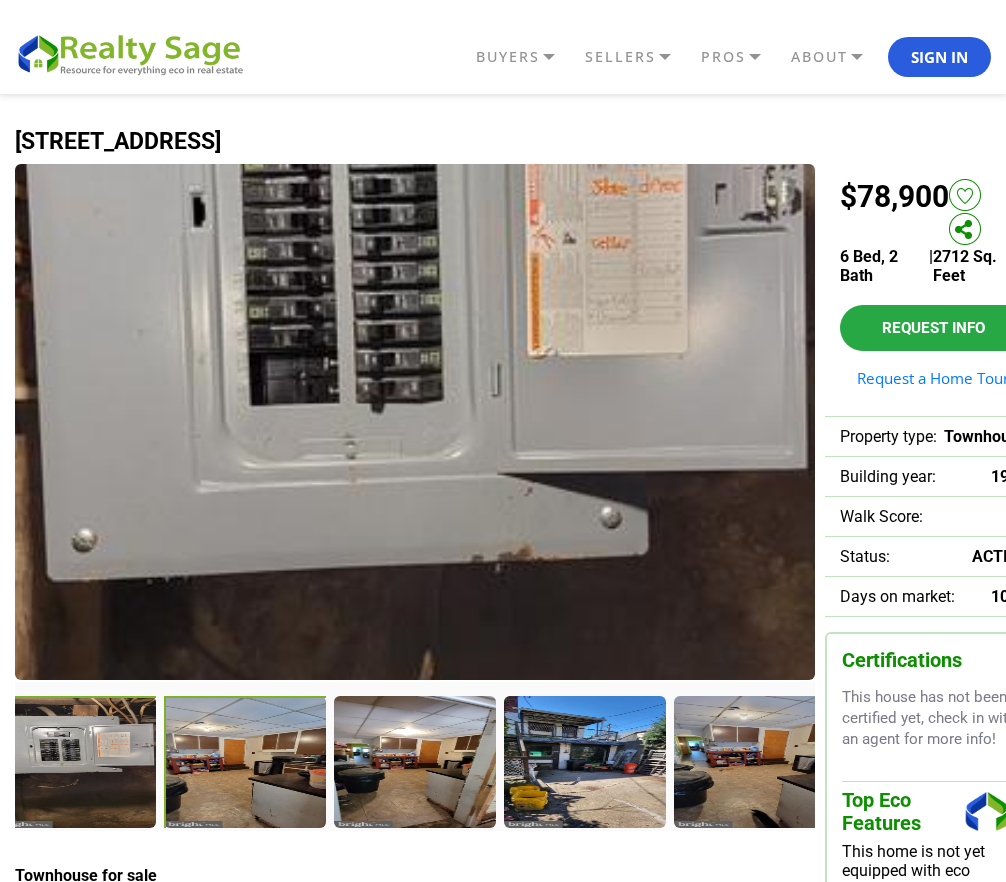 click at bounding box center (247, 764) 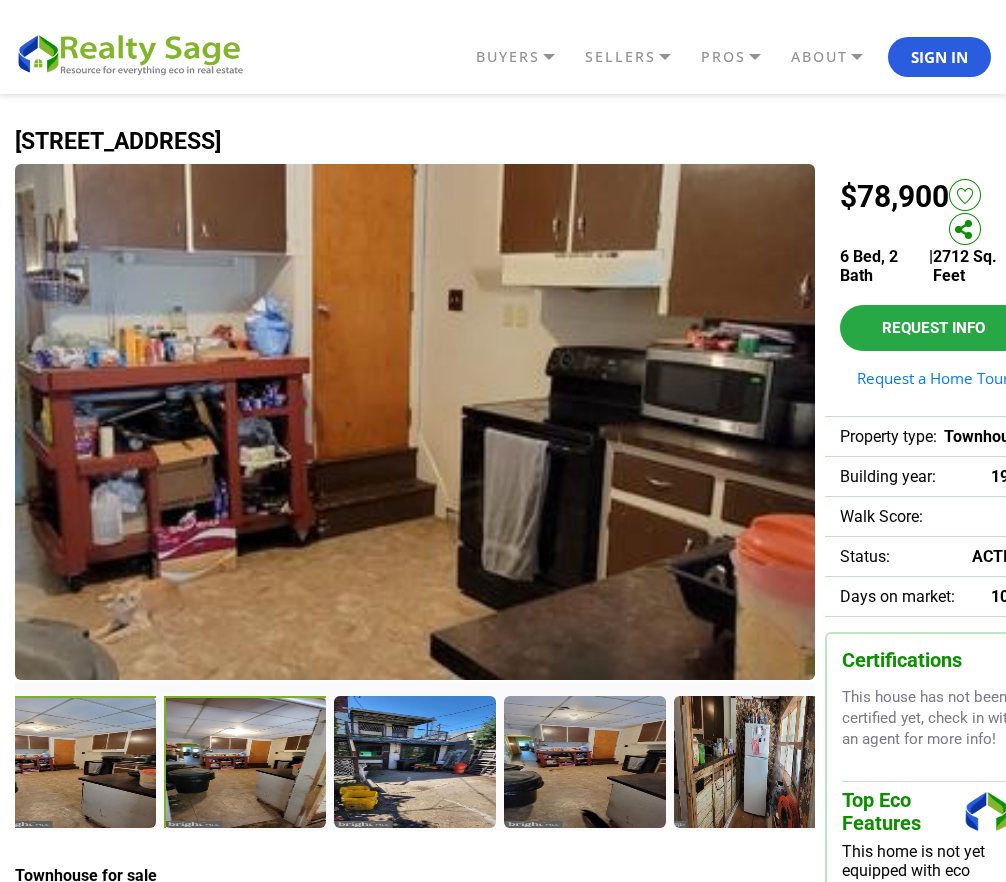 click at bounding box center (247, 764) 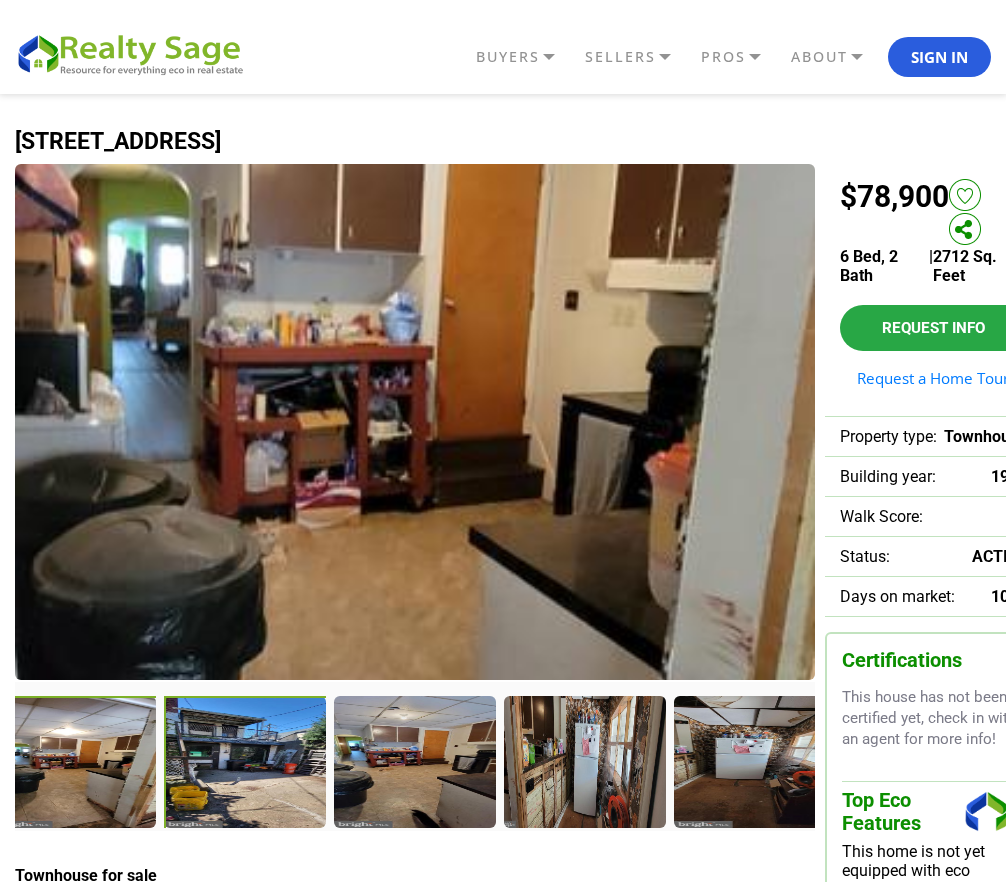click at bounding box center (247, 764) 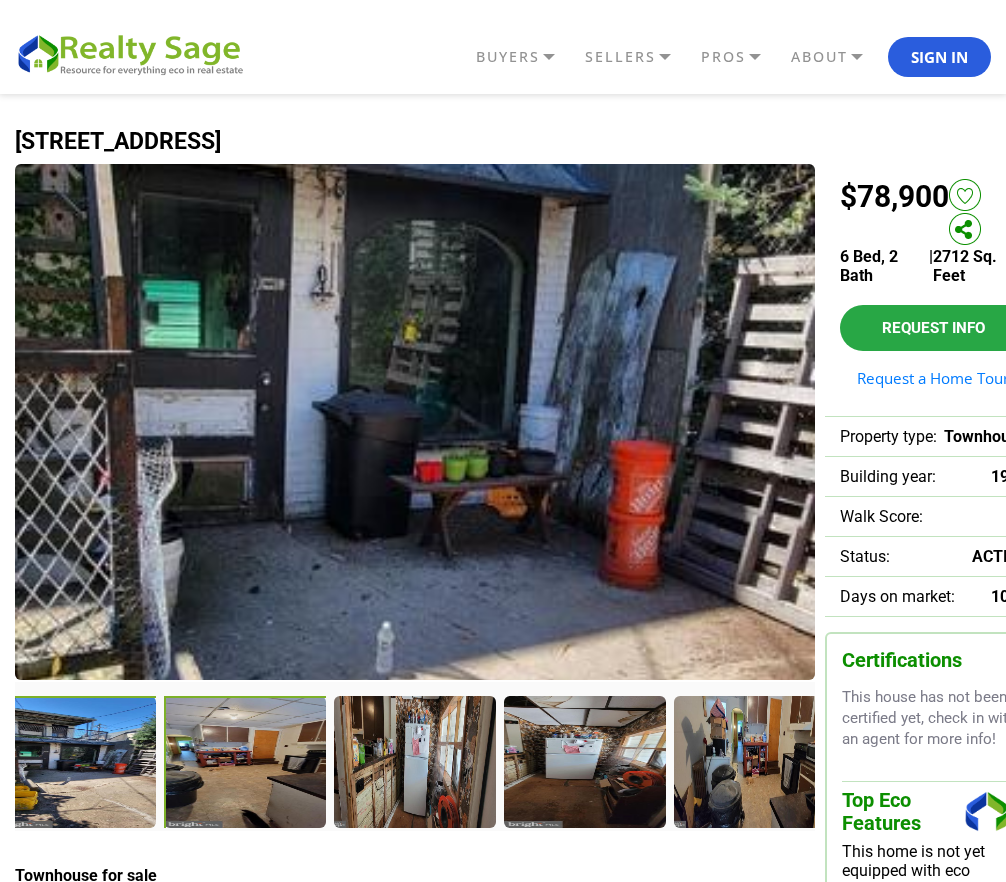 click at bounding box center (247, 764) 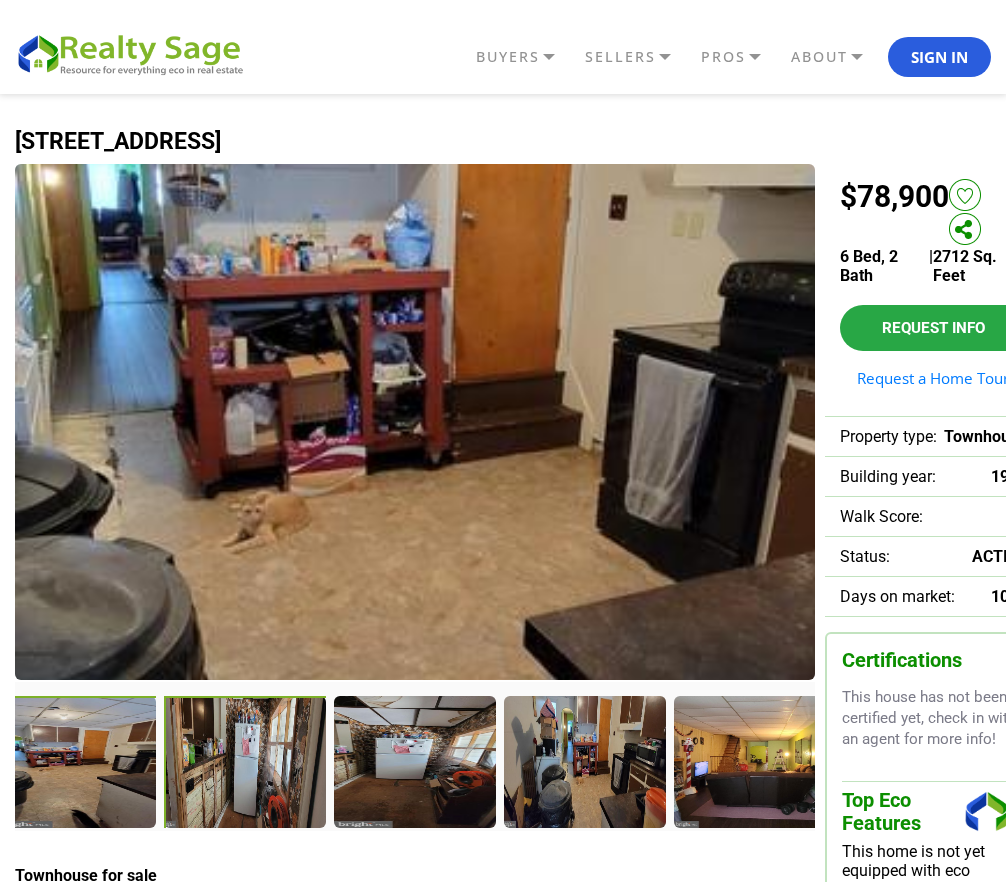 click at bounding box center (246, 763) 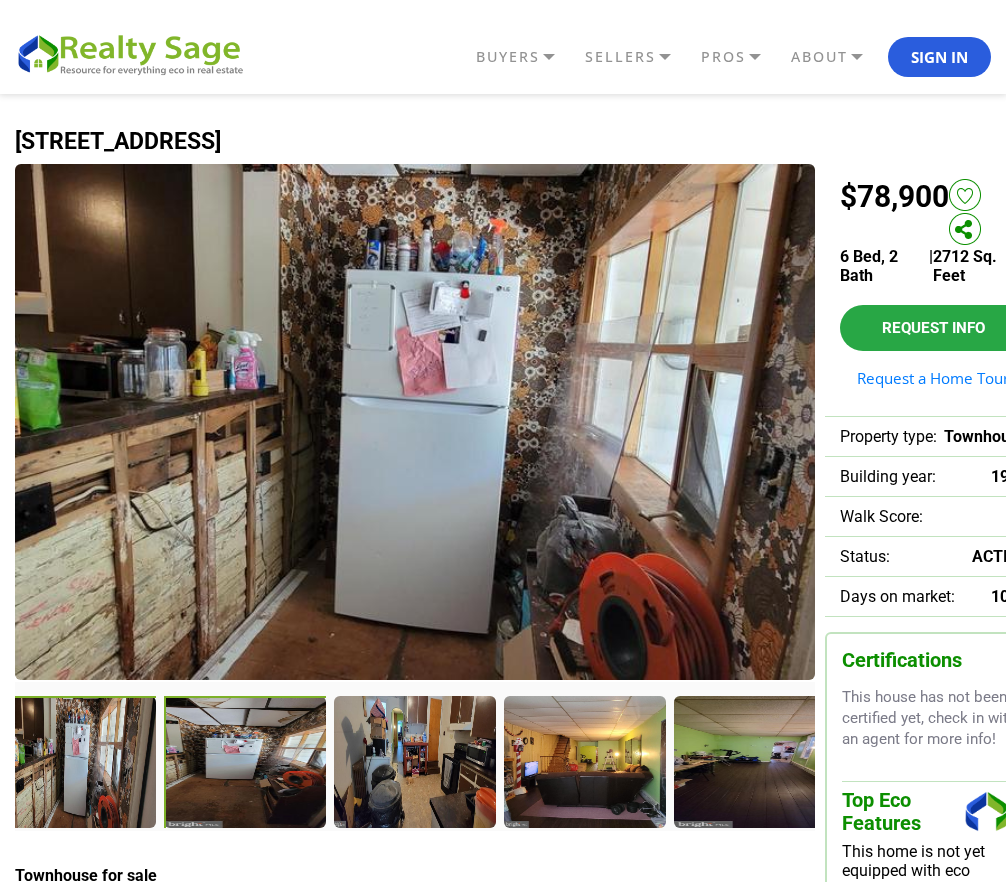 click at bounding box center [247, 764] 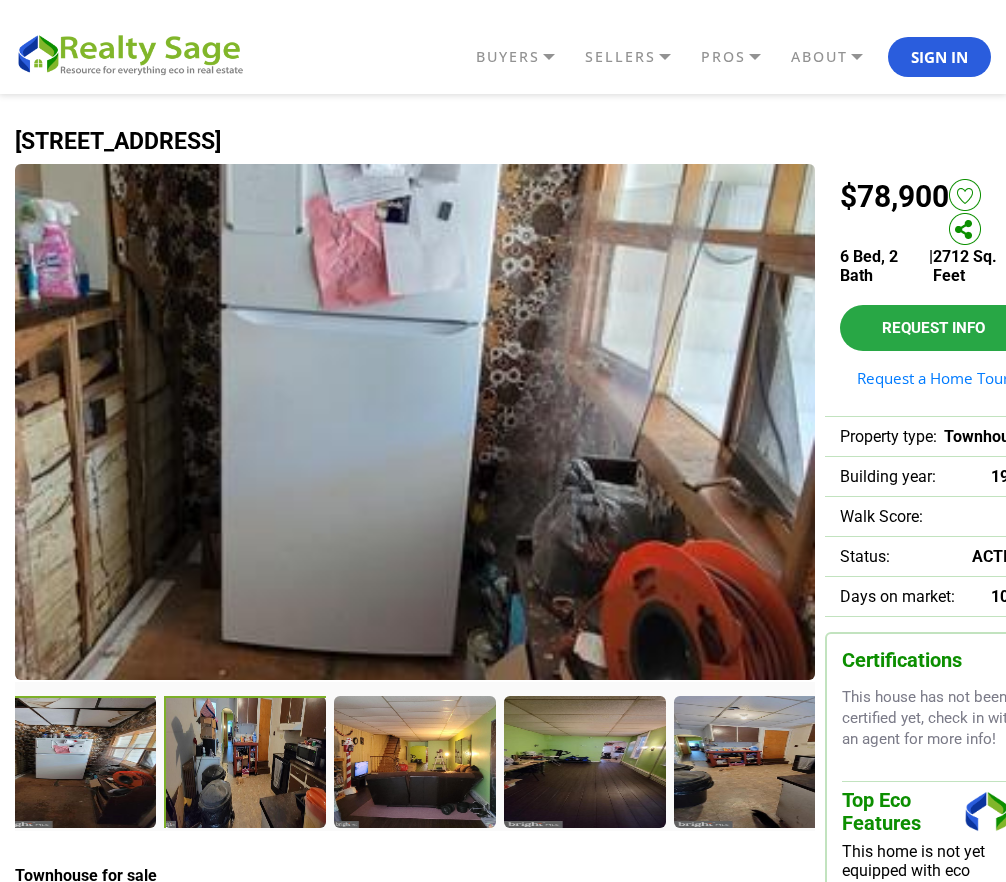 click at bounding box center [247, 764] 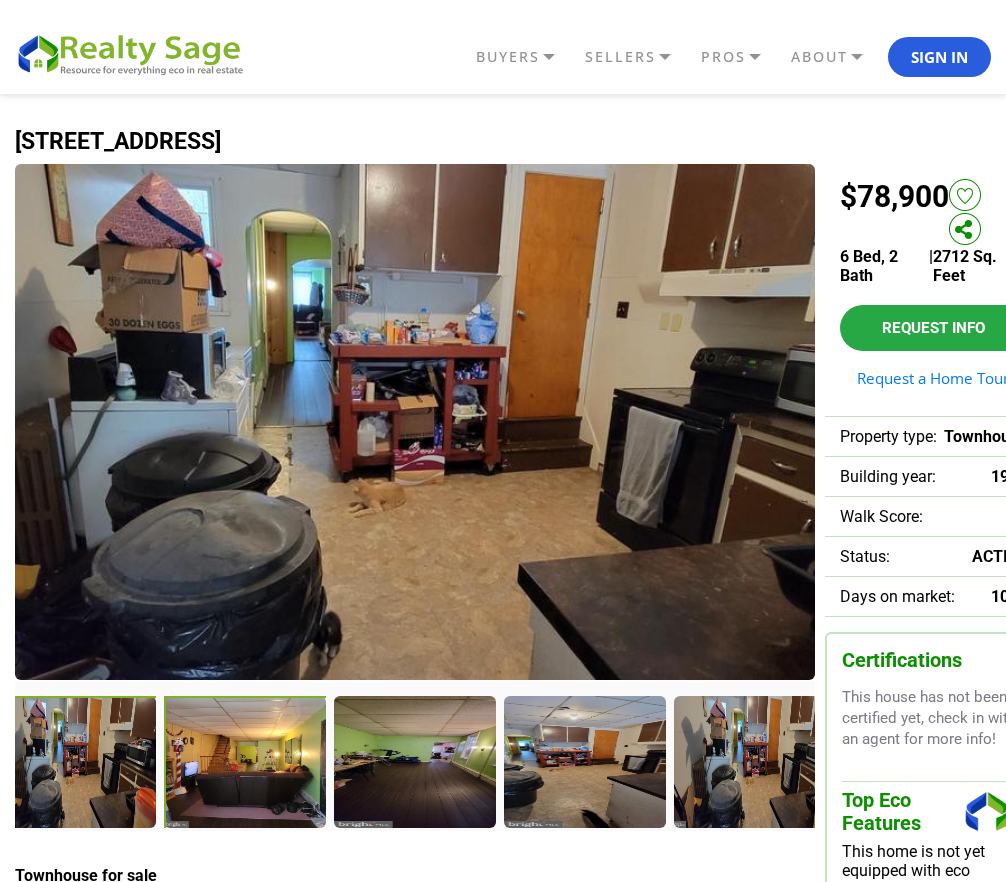 click at bounding box center (247, 764) 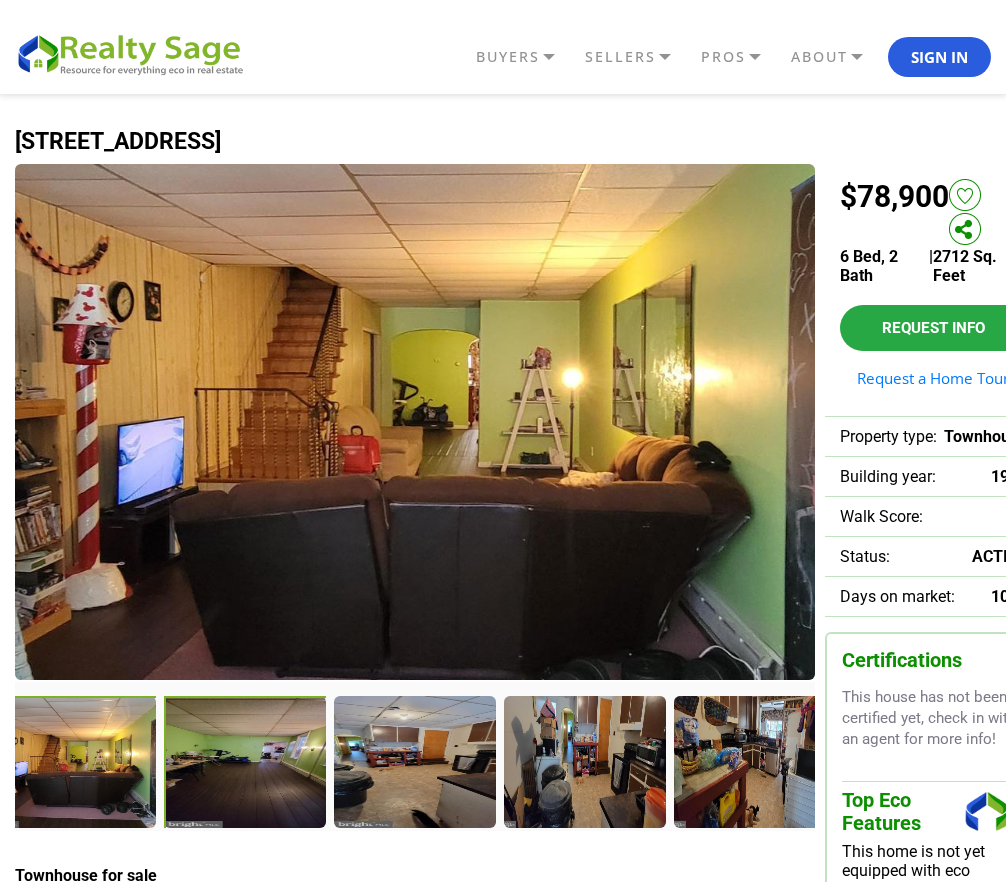 click at bounding box center [247, 764] 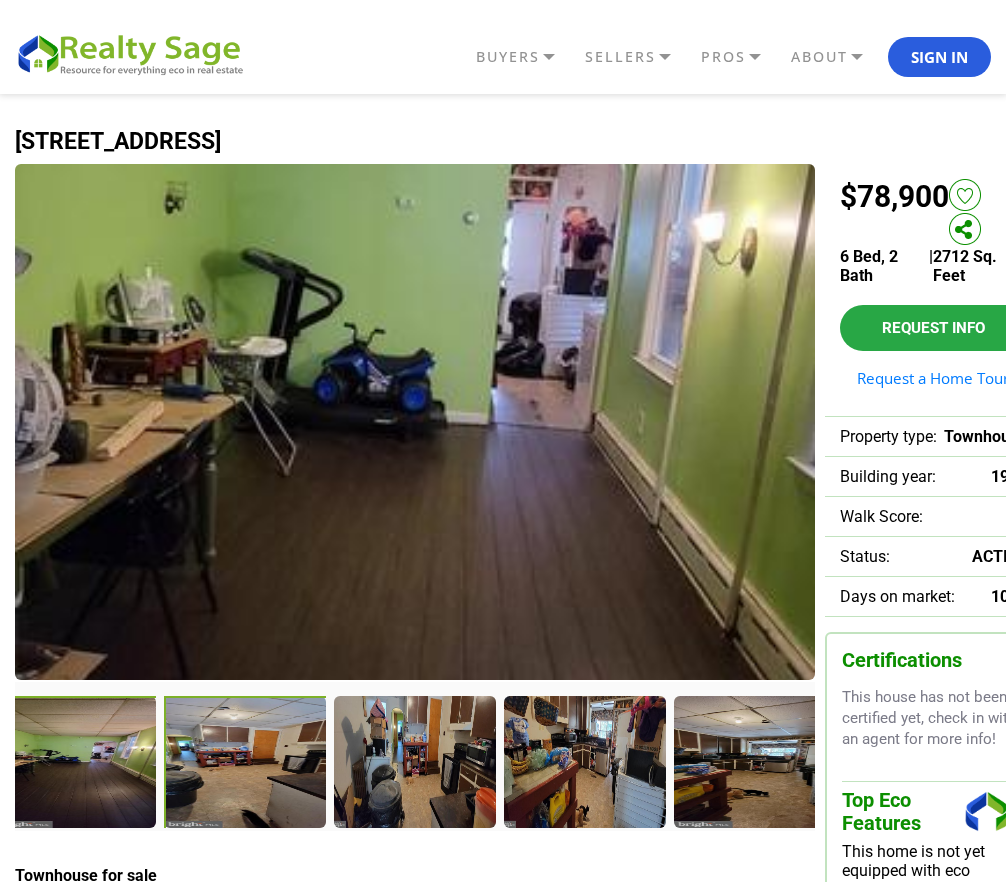 click at bounding box center [247, 764] 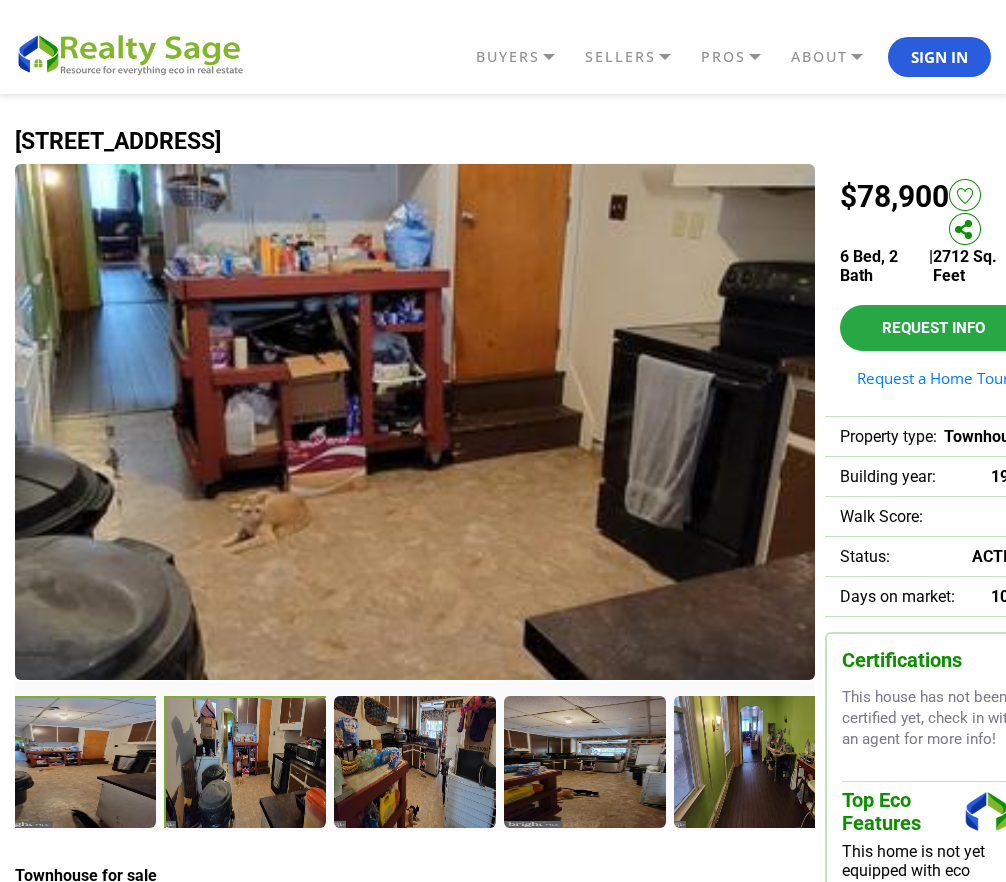 click at bounding box center (247, 764) 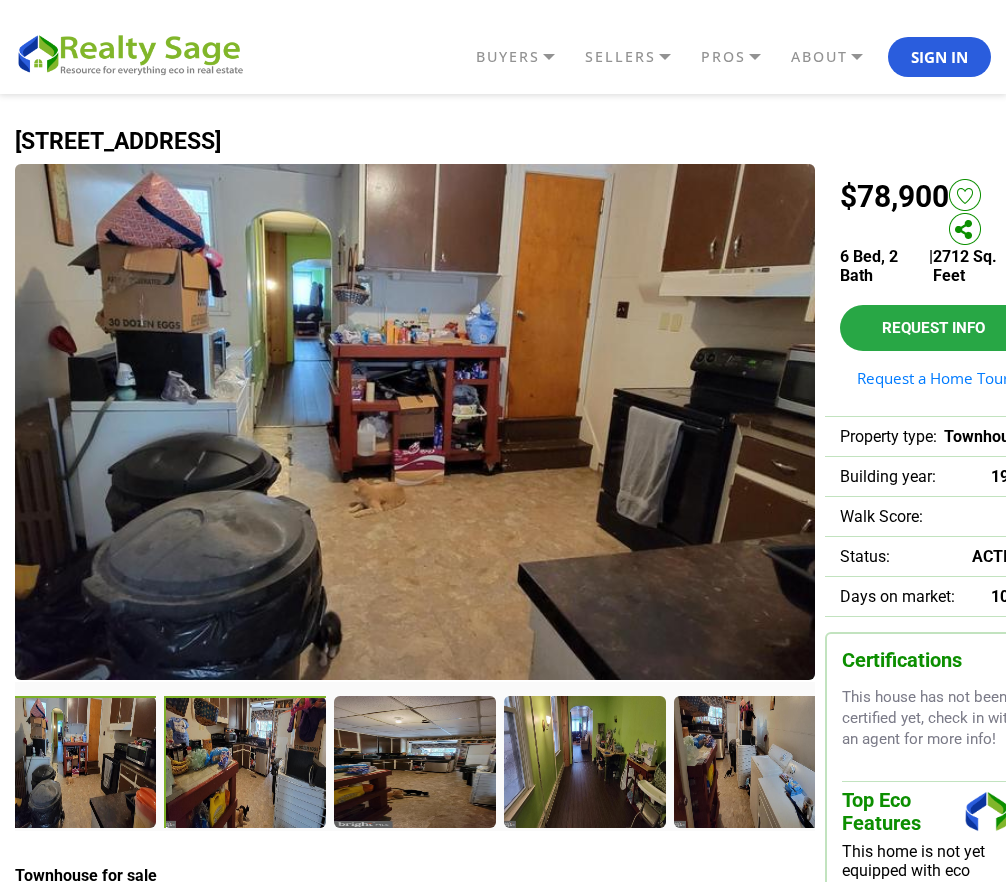 click at bounding box center (247, 764) 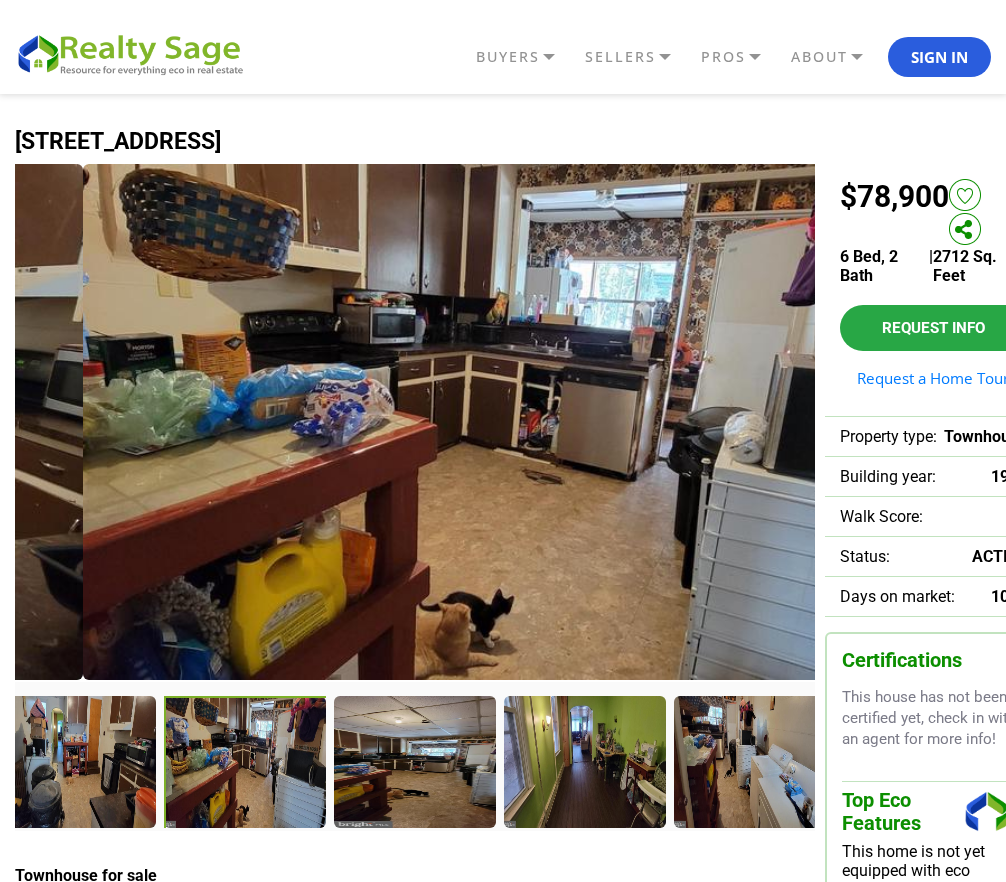 click at bounding box center [247, 764] 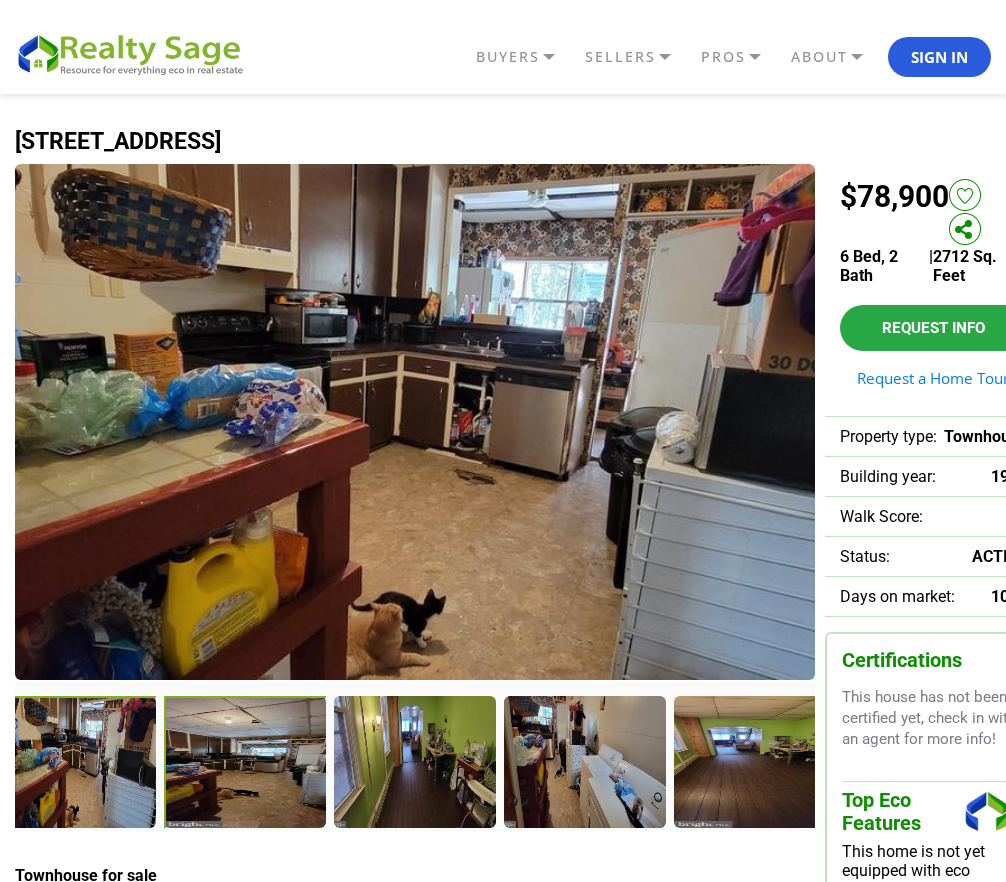 click at bounding box center (247, 764) 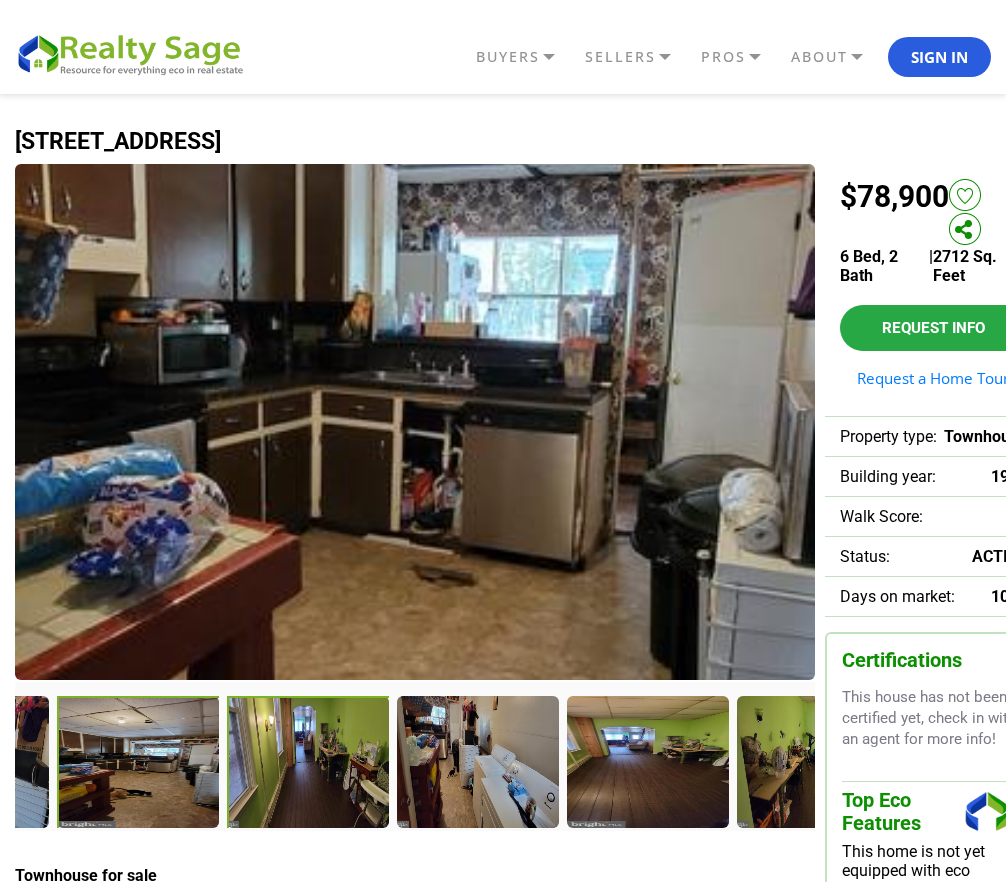 click at bounding box center [310, 764] 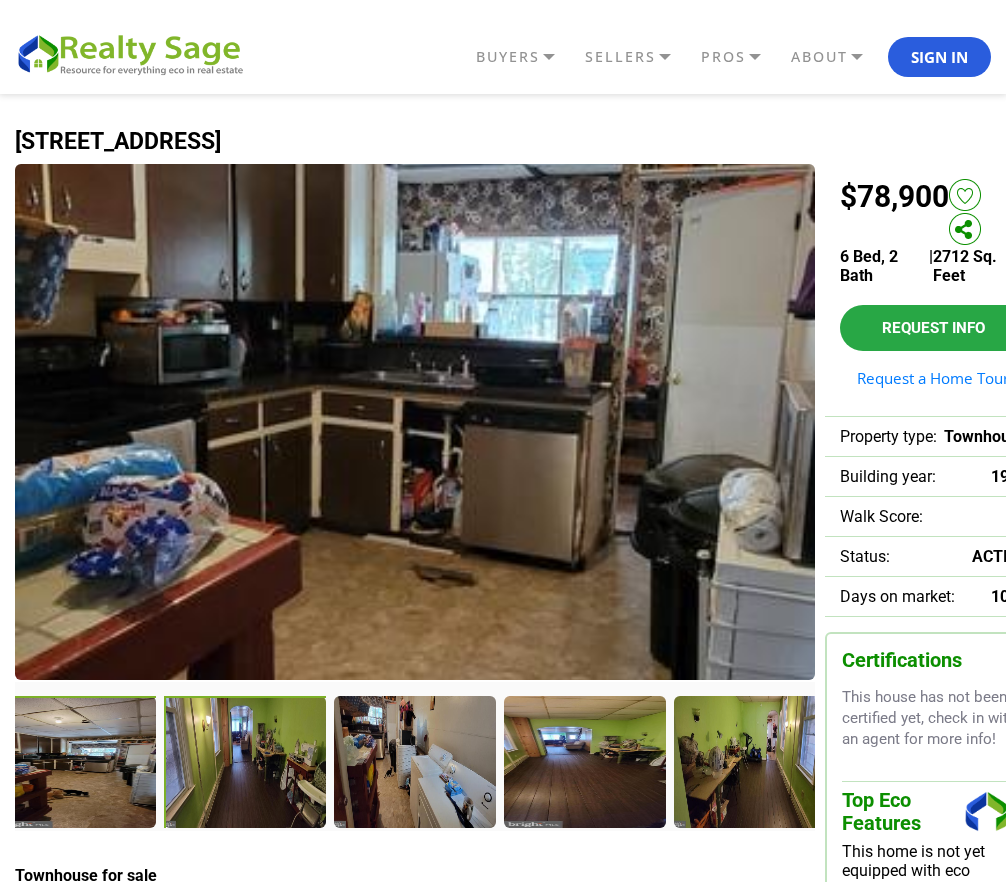 click at bounding box center [247, 764] 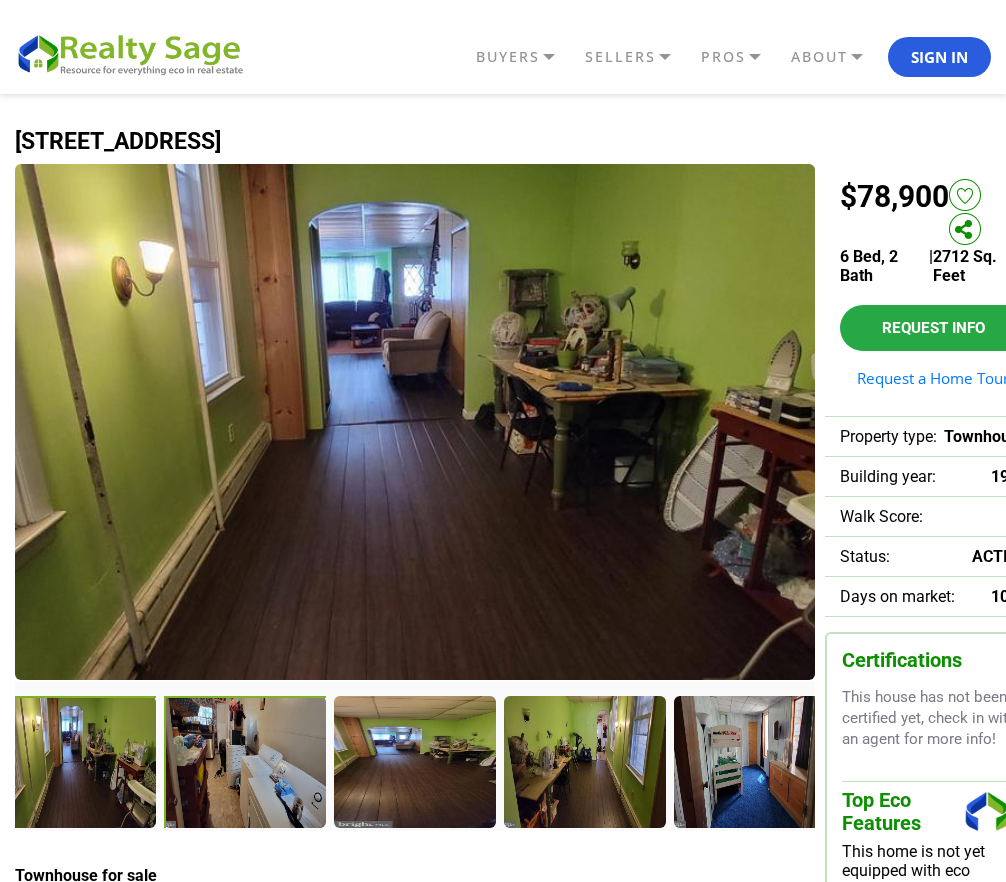 click at bounding box center (247, 764) 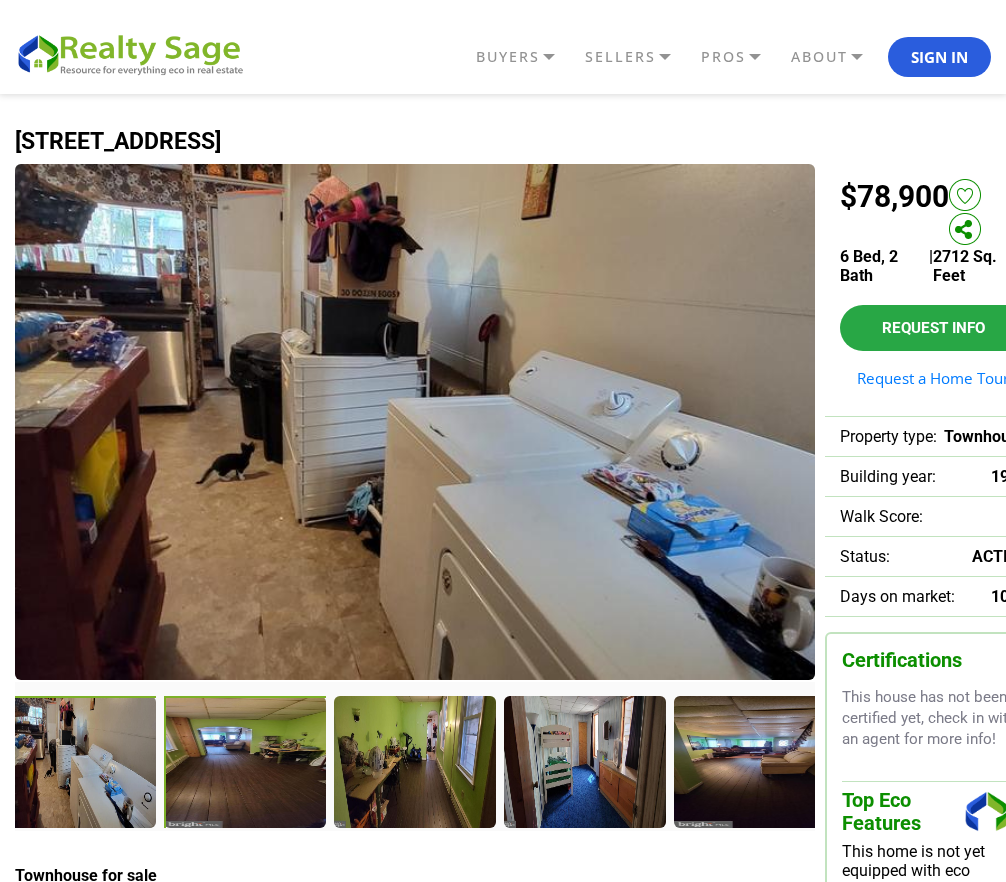 click at bounding box center (247, 764) 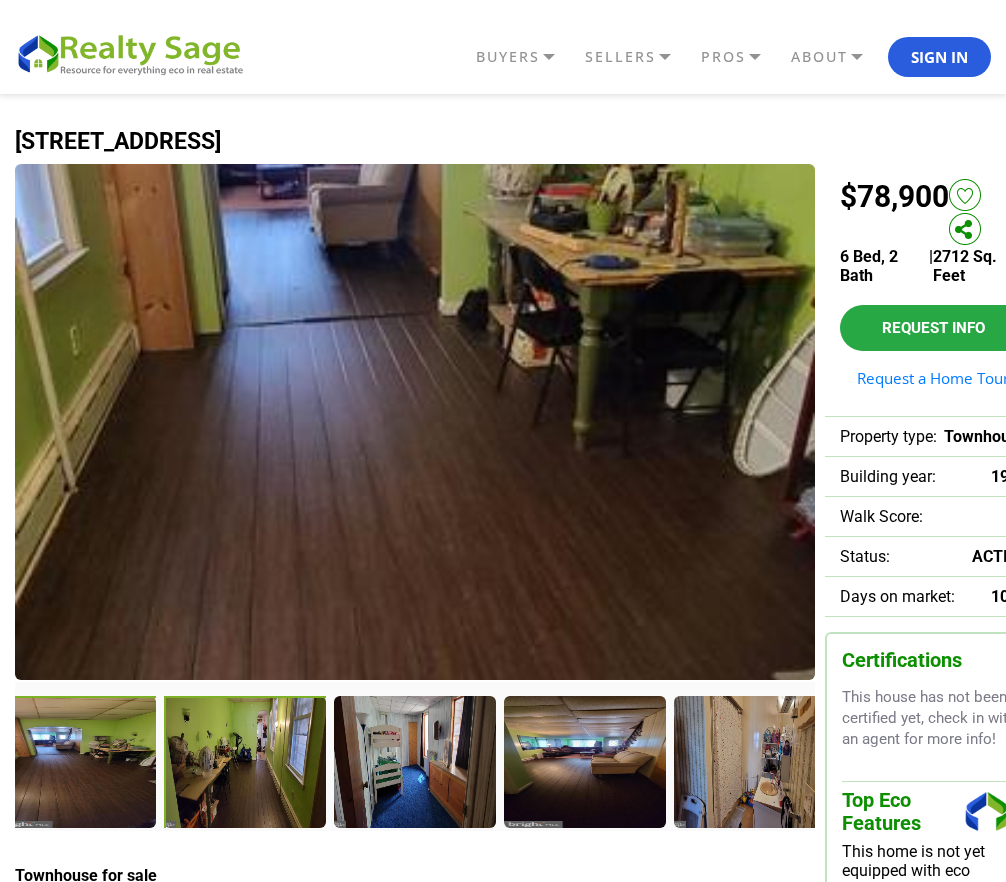 click at bounding box center (247, 764) 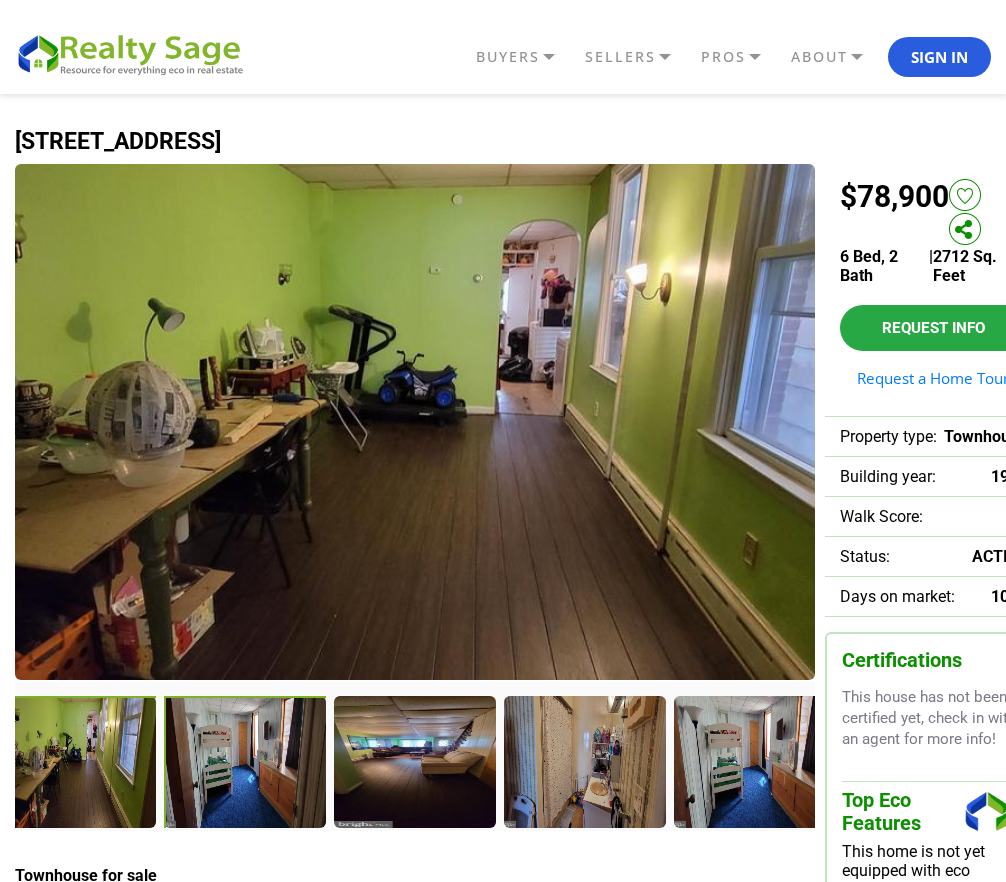 click at bounding box center (247, 764) 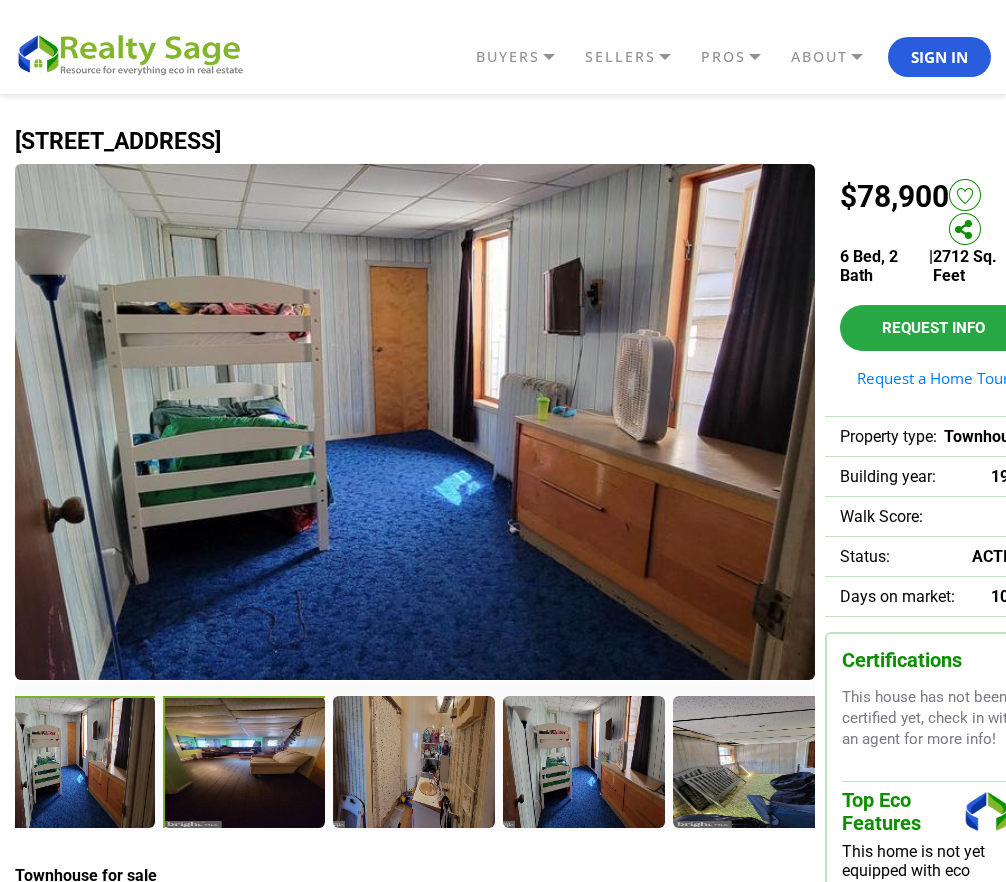 click at bounding box center [246, 764] 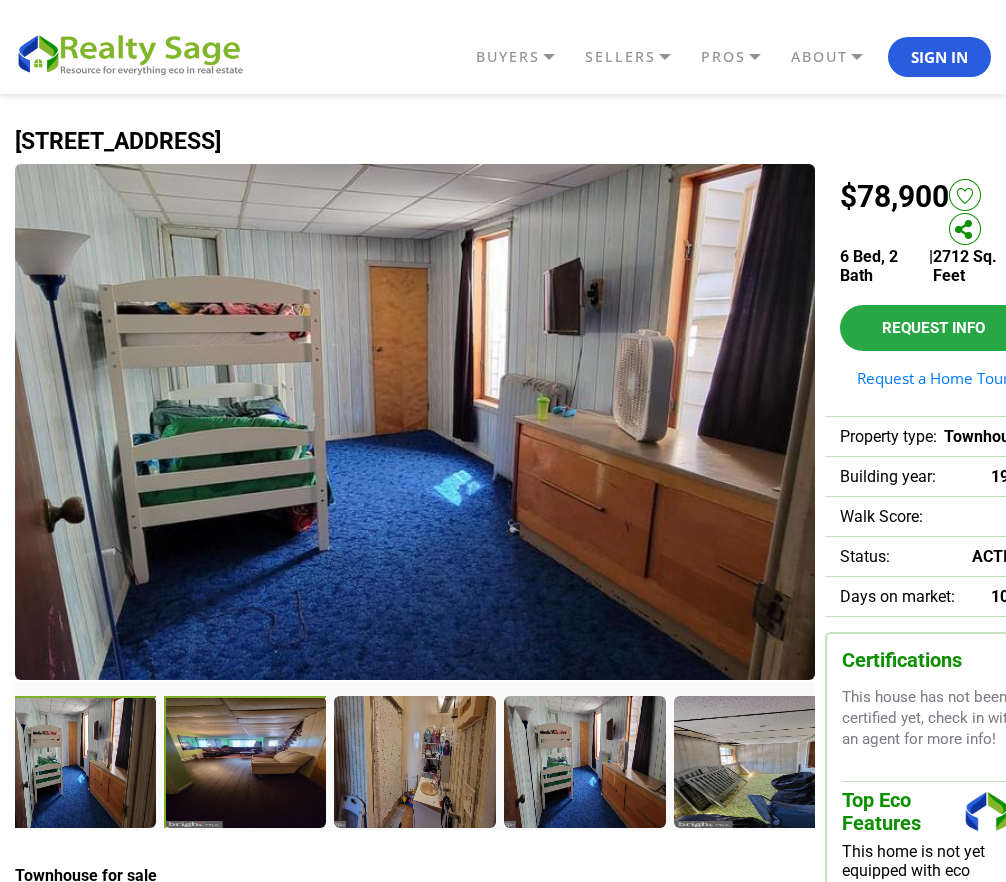 click at bounding box center (247, 764) 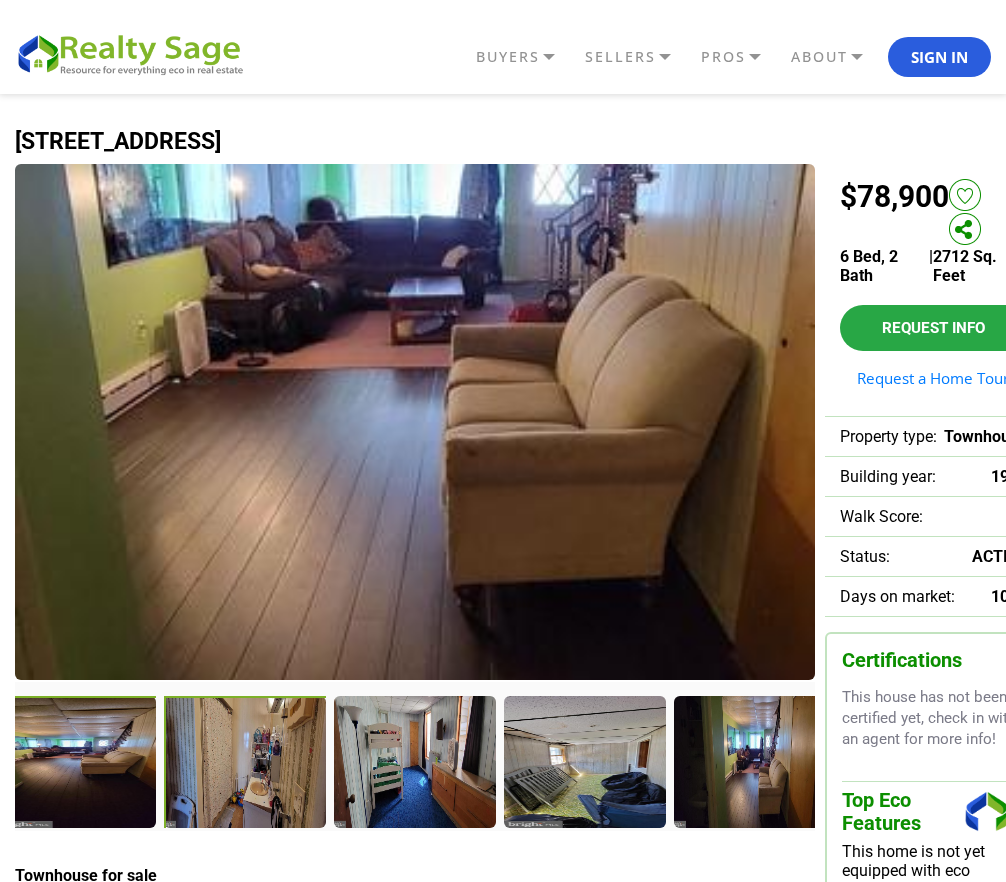 click at bounding box center [247, 764] 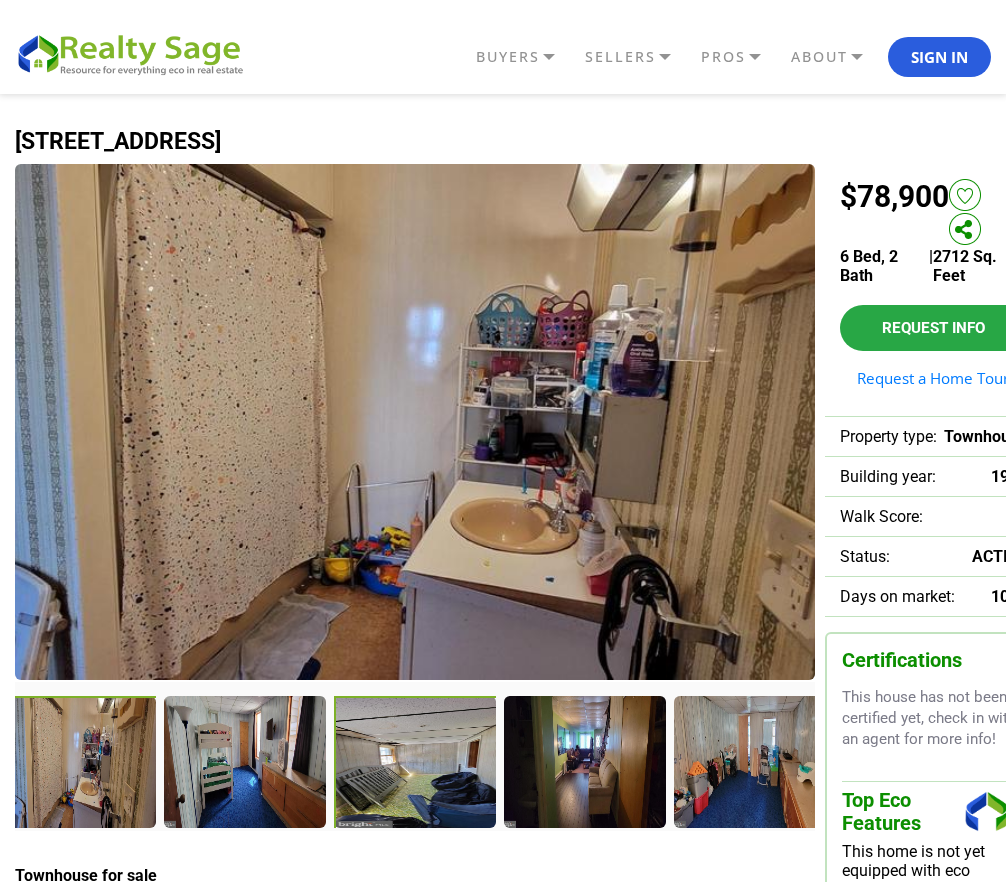 click at bounding box center [417, 764] 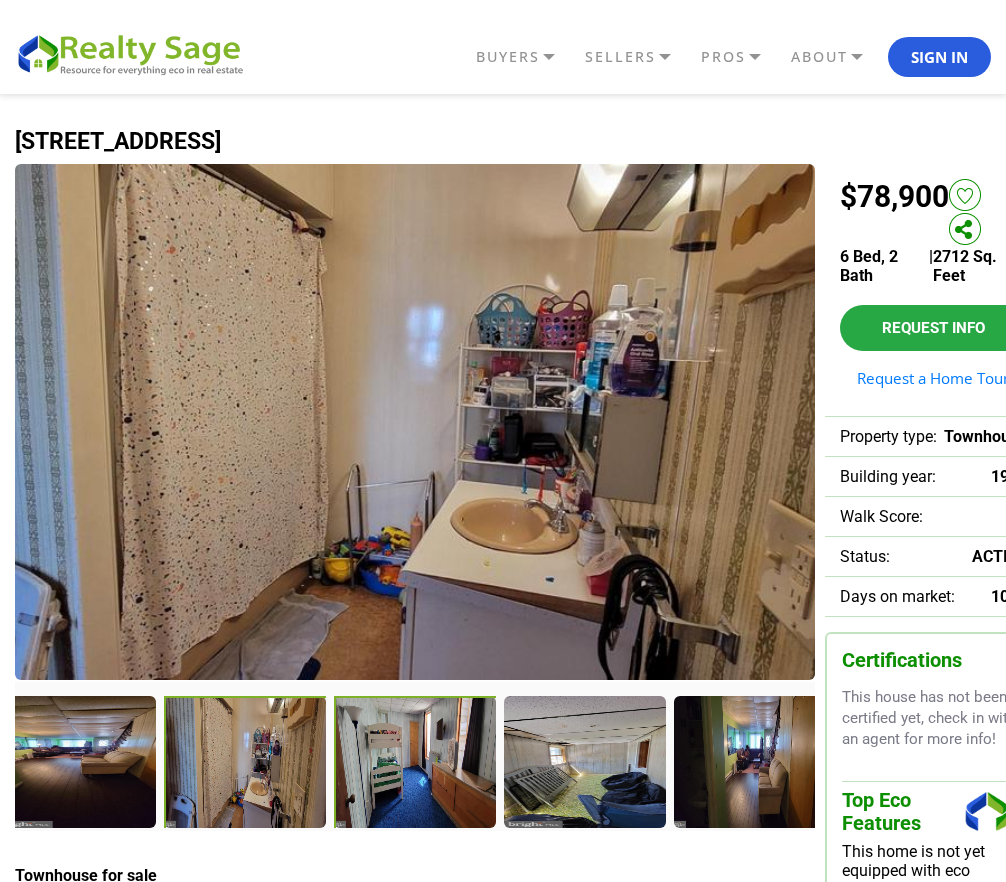click at bounding box center [417, 764] 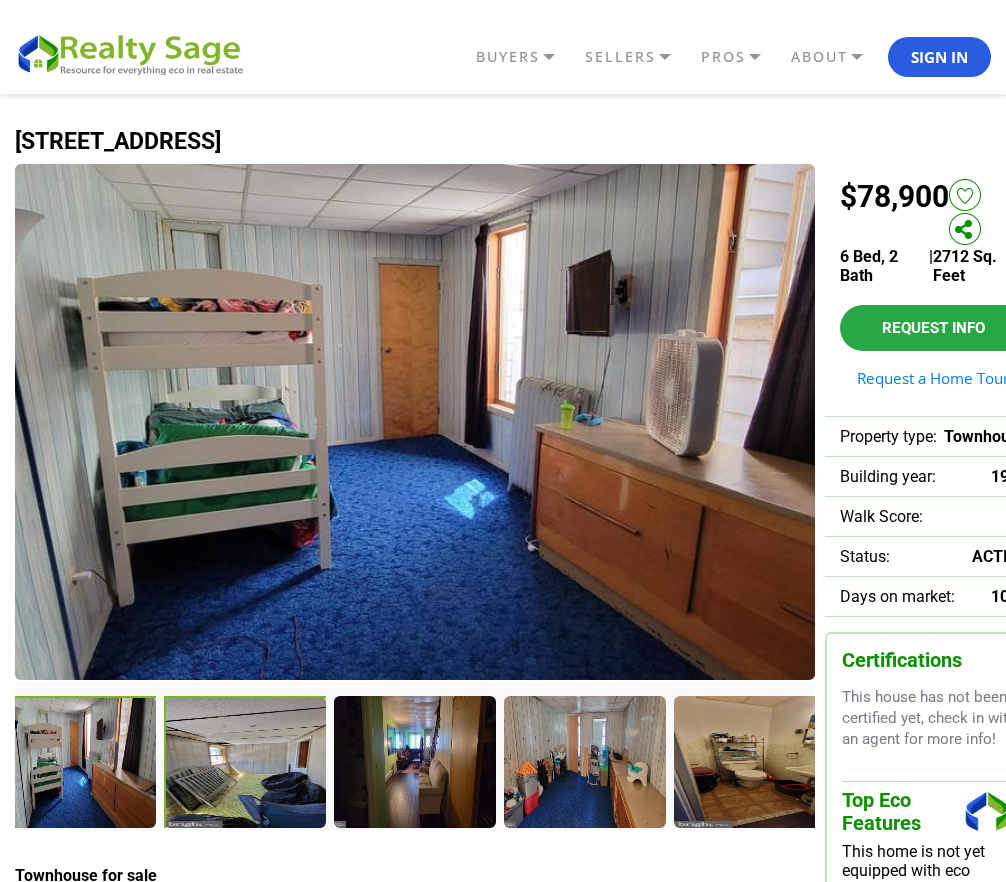 click at bounding box center [247, 764] 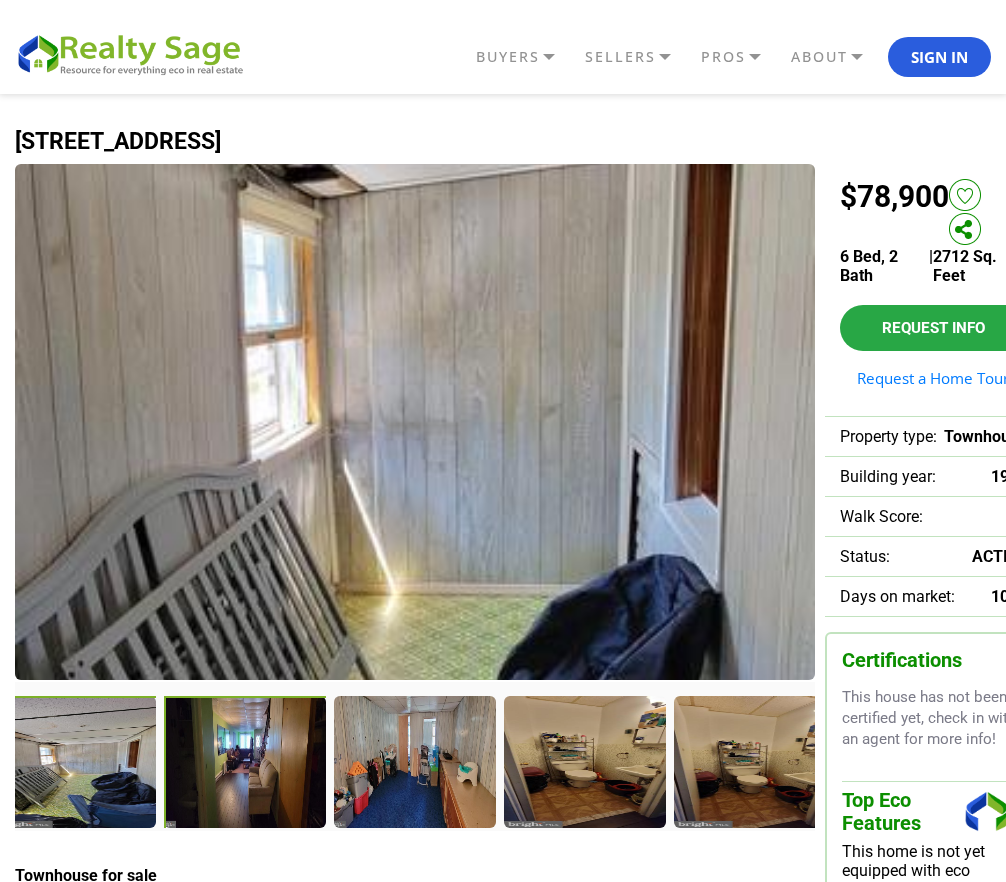 click at bounding box center [247, 764] 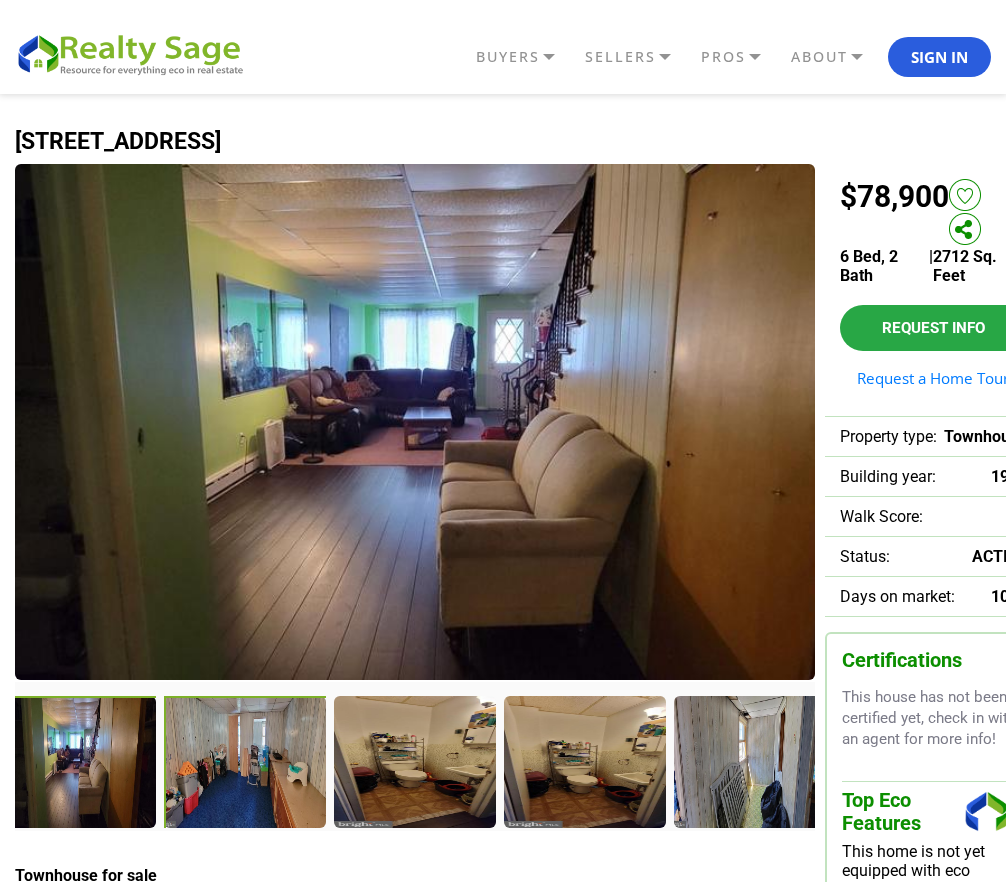 click at bounding box center [247, 764] 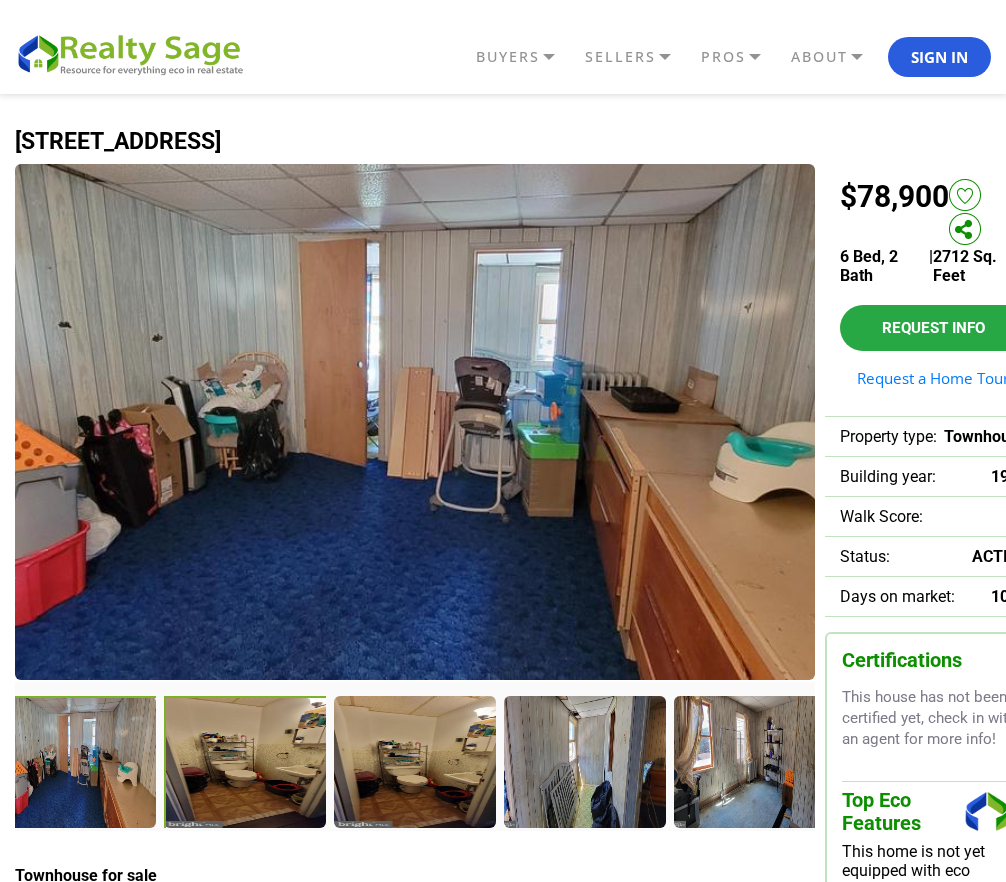 click at bounding box center (247, 764) 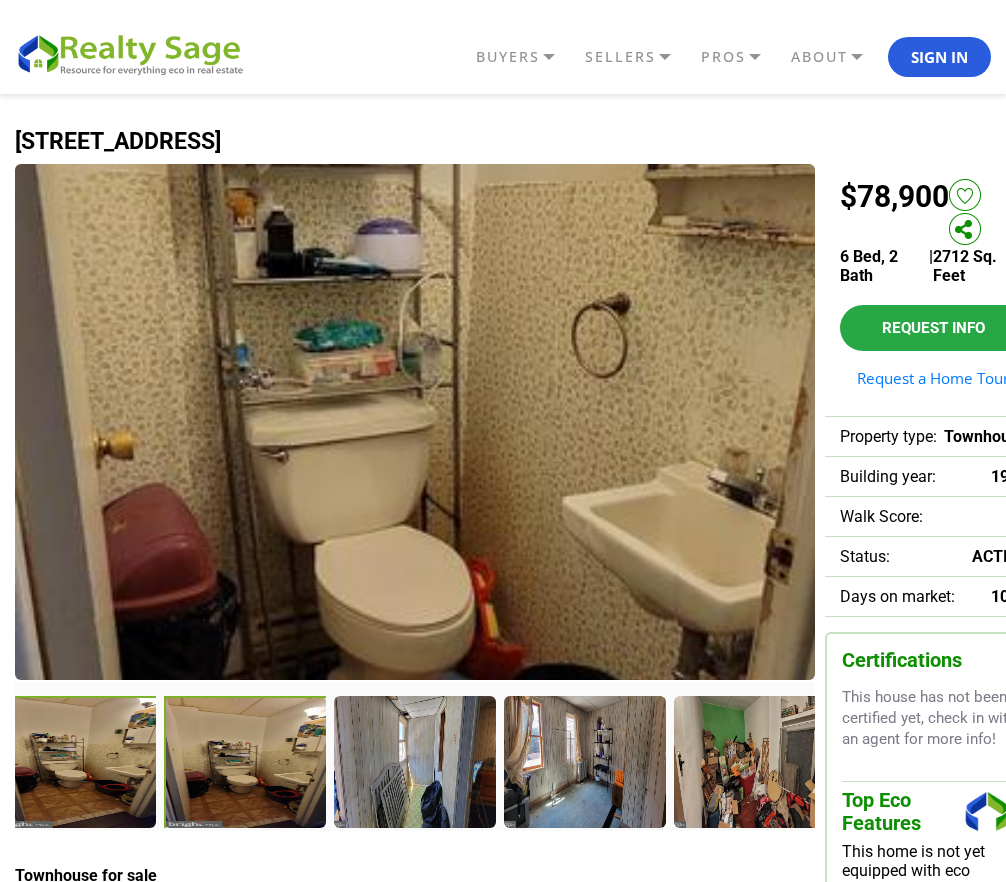 click at bounding box center [247, 764] 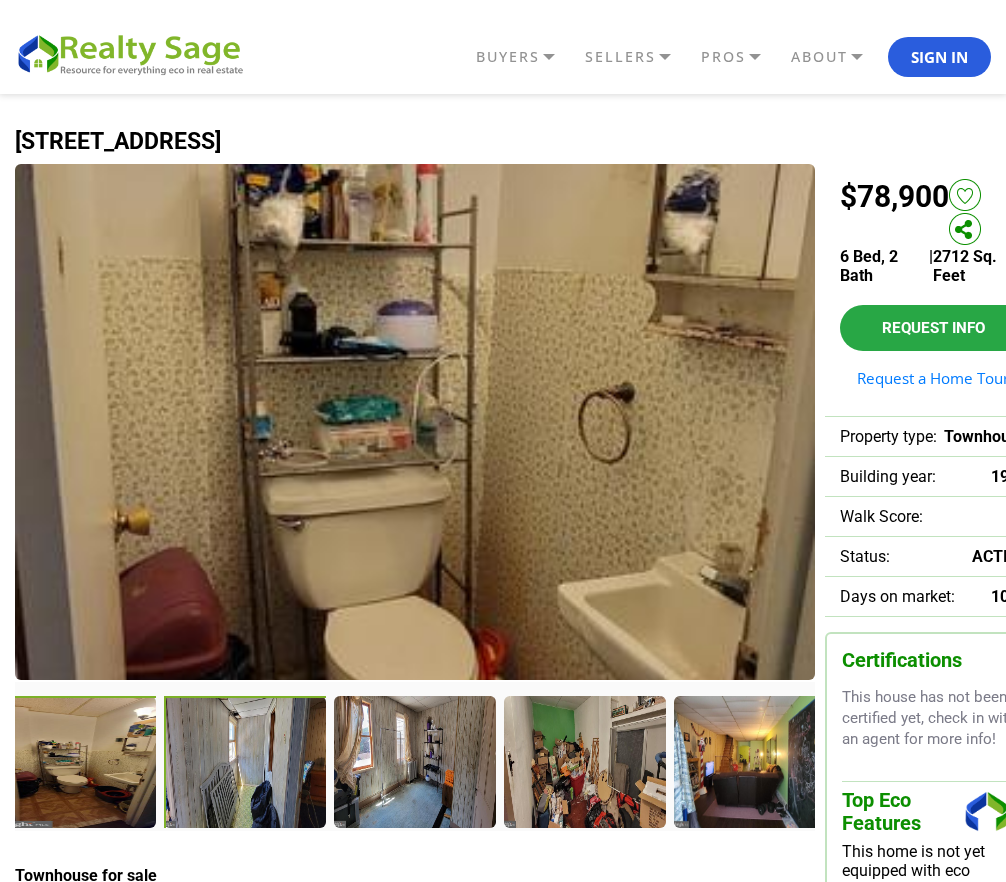 click at bounding box center [247, 764] 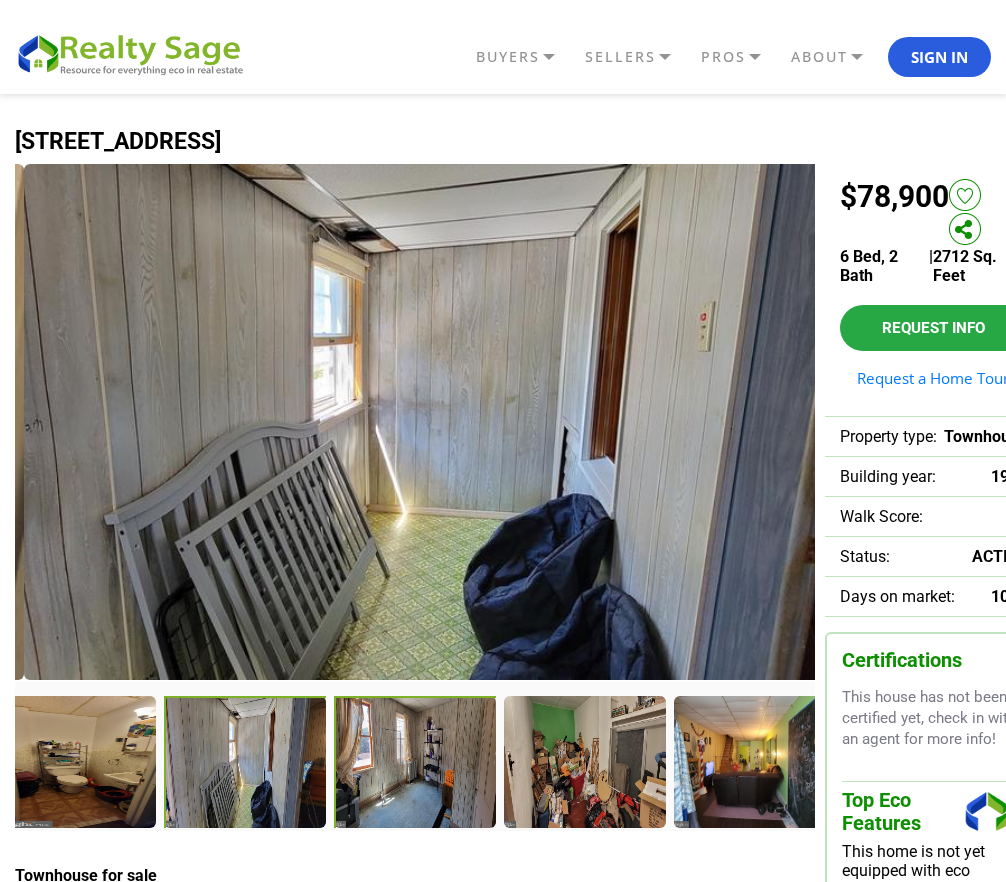 click at bounding box center [417, 764] 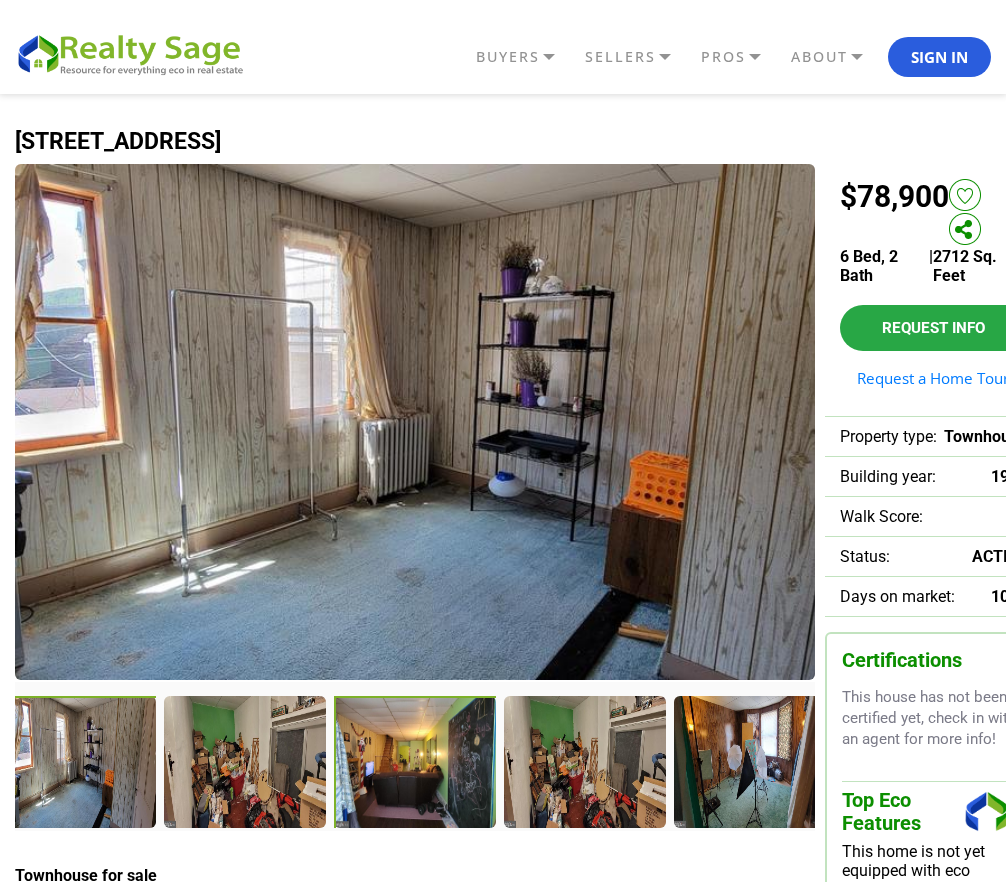 click at bounding box center [417, 764] 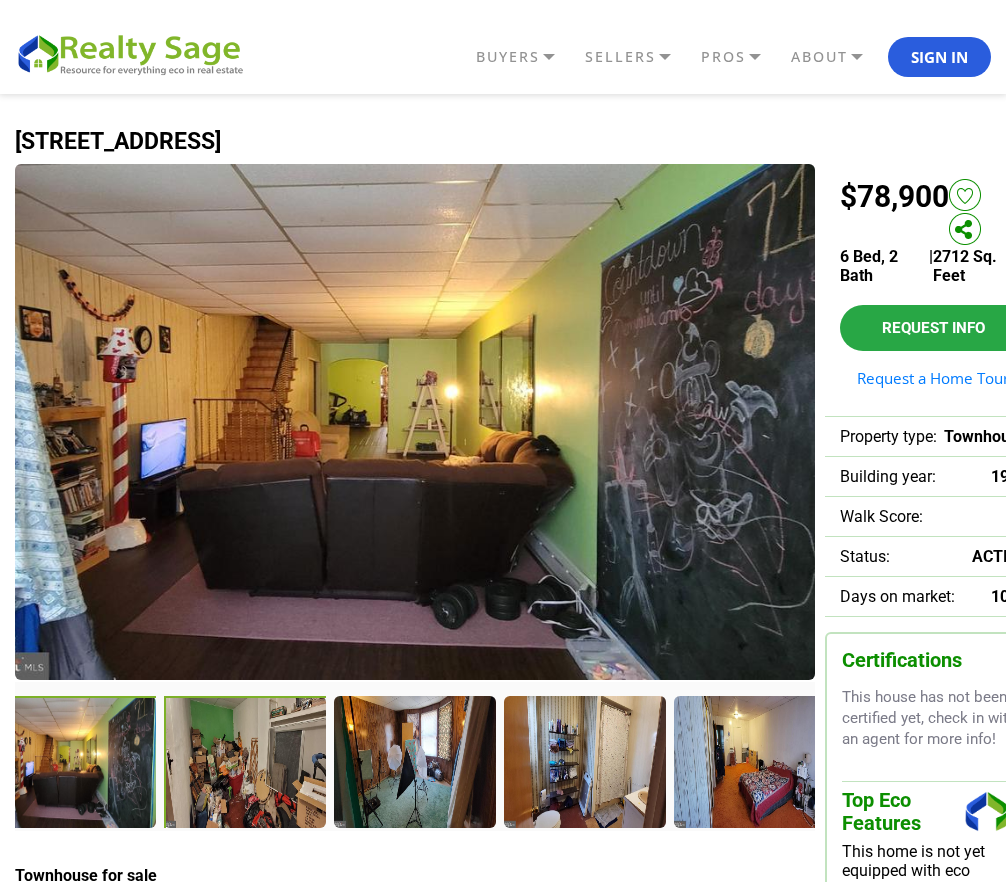 click at bounding box center (247, 764) 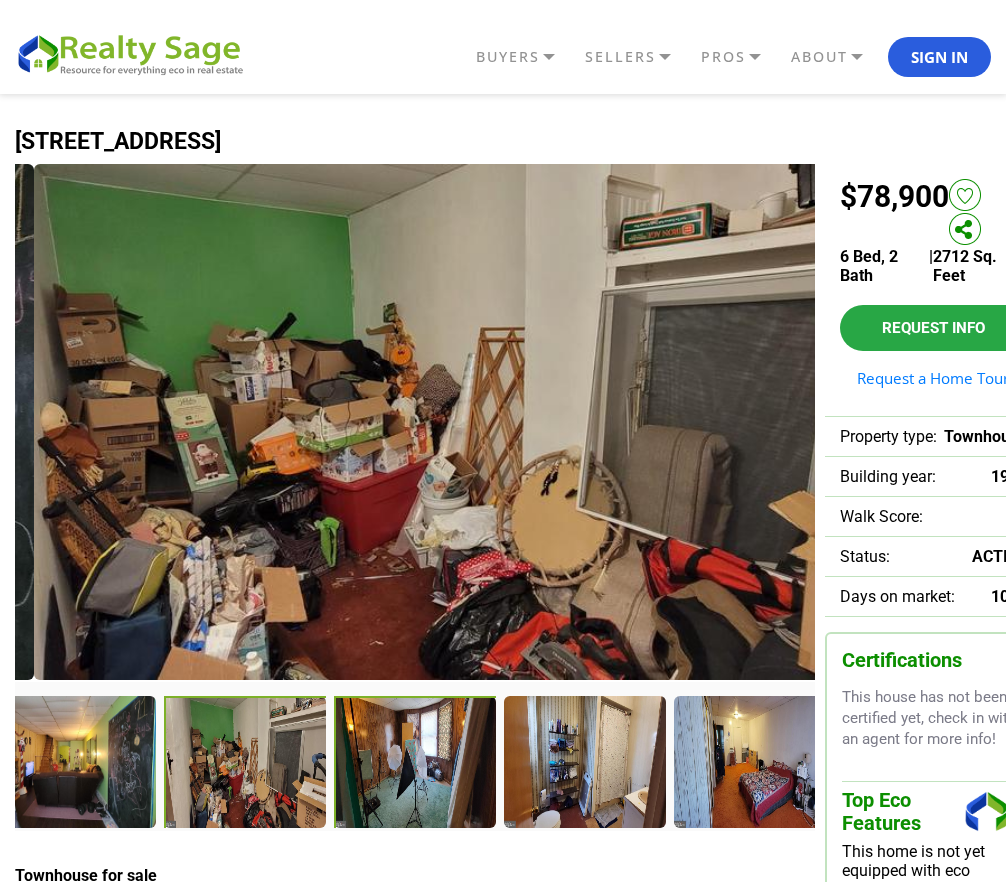 click at bounding box center [417, 764] 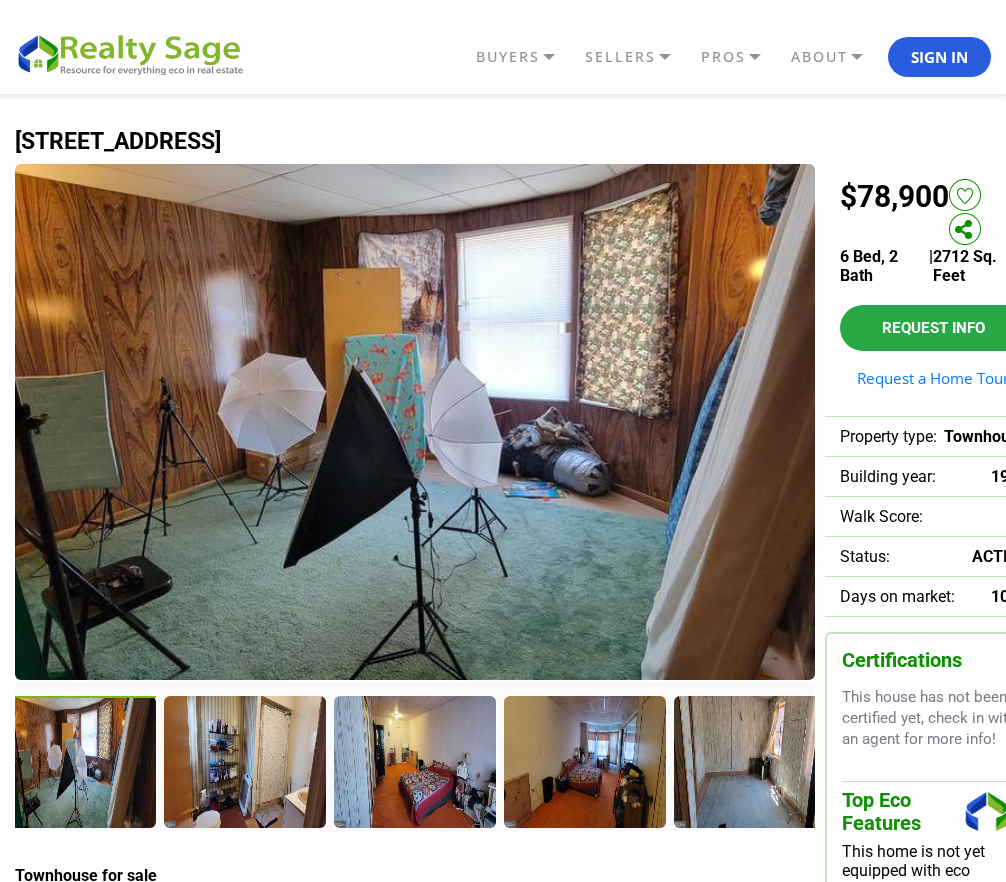 click at bounding box center (77, 764) 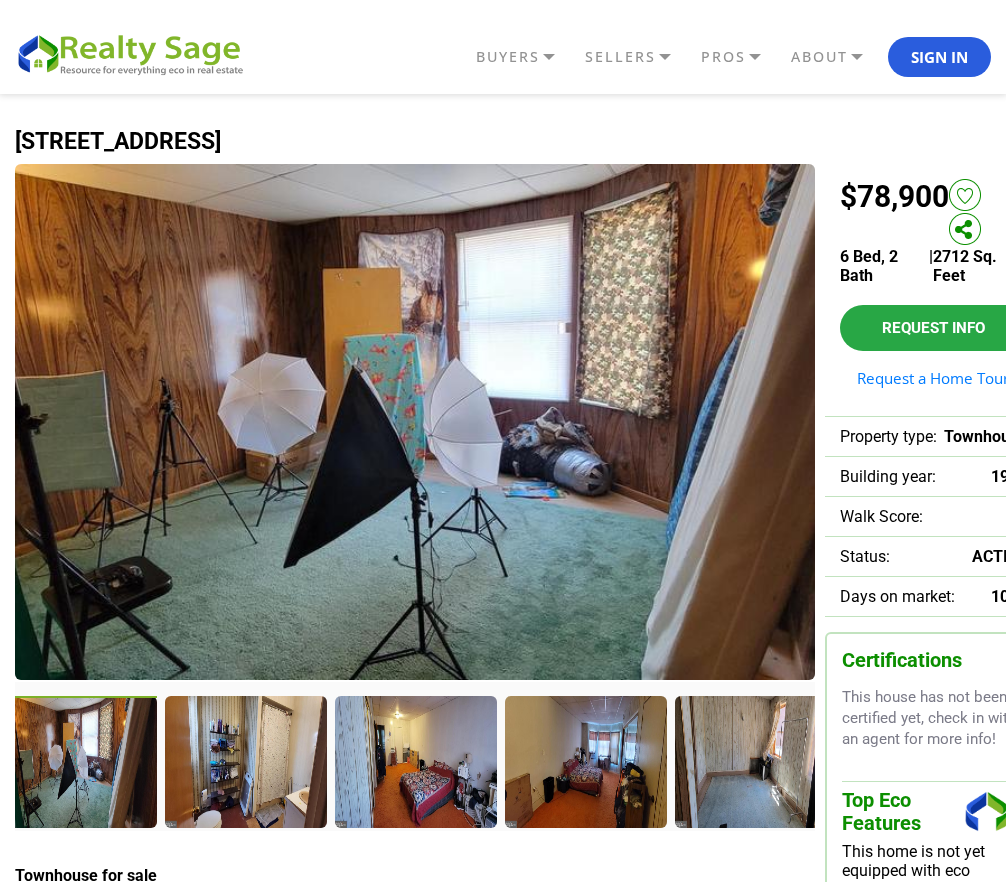 click at bounding box center (78, 764) 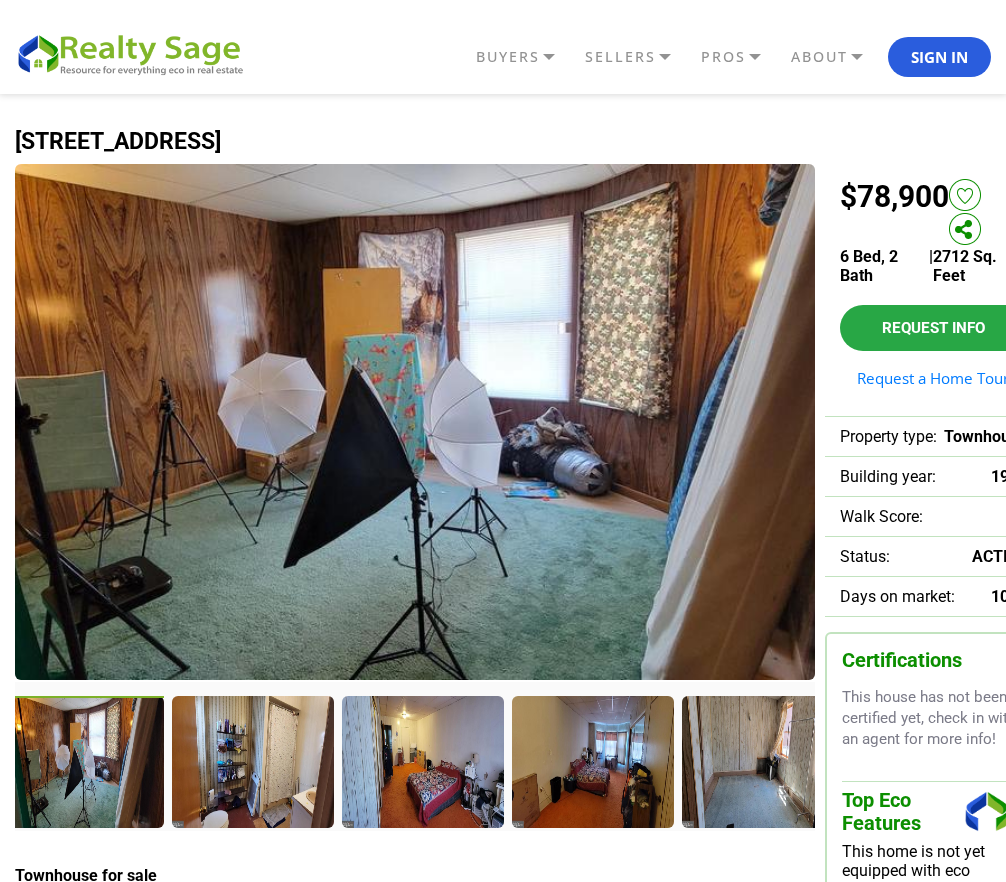 drag, startPoint x: 93, startPoint y: 778, endPoint x: 109, endPoint y: 781, distance: 16.27882 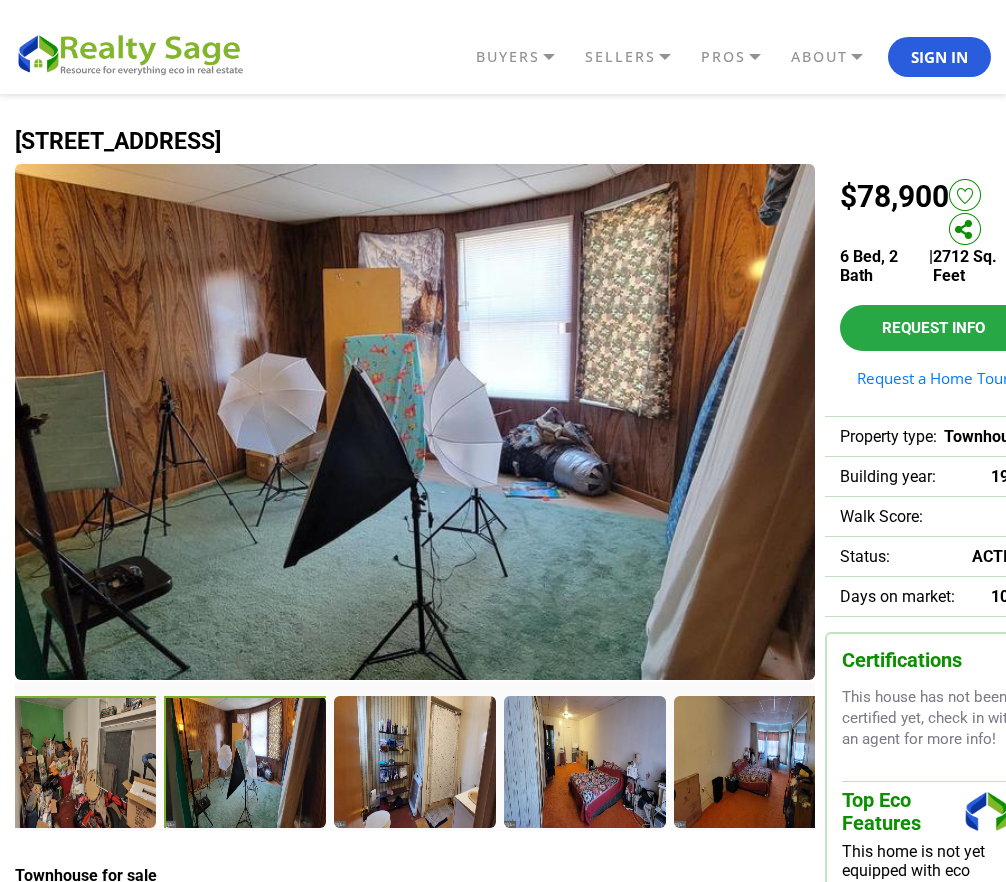 click at bounding box center (77, 764) 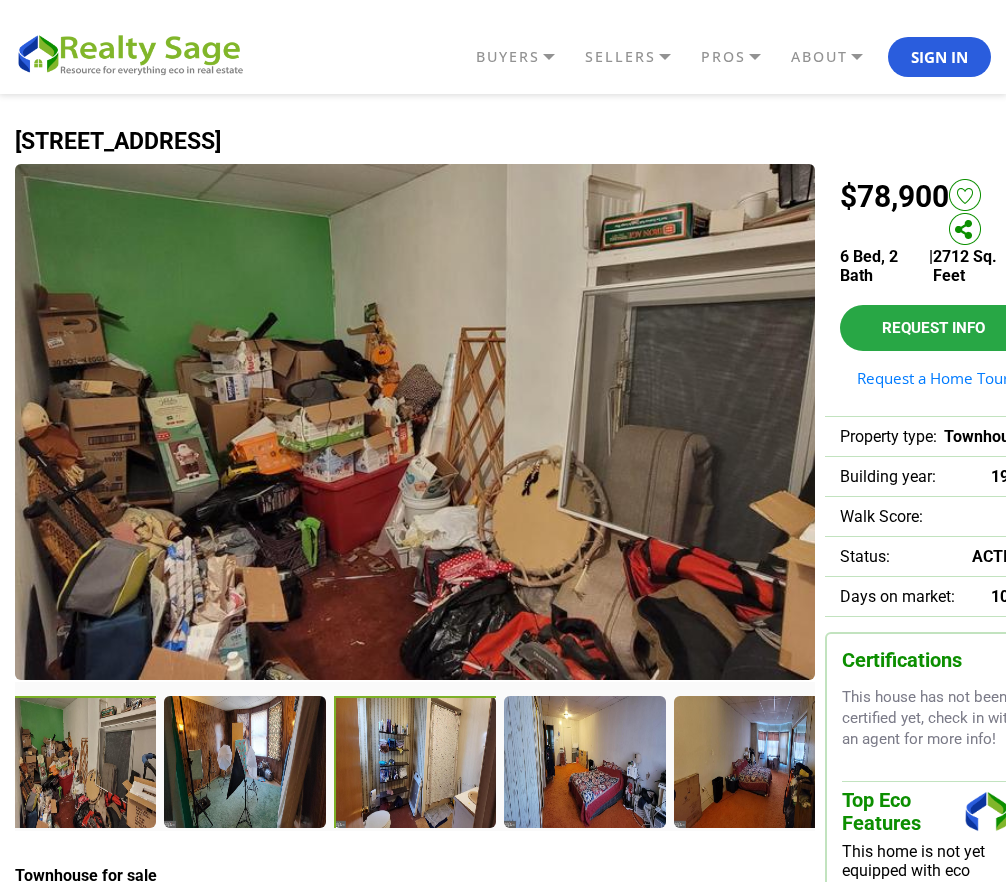 click at bounding box center [417, 764] 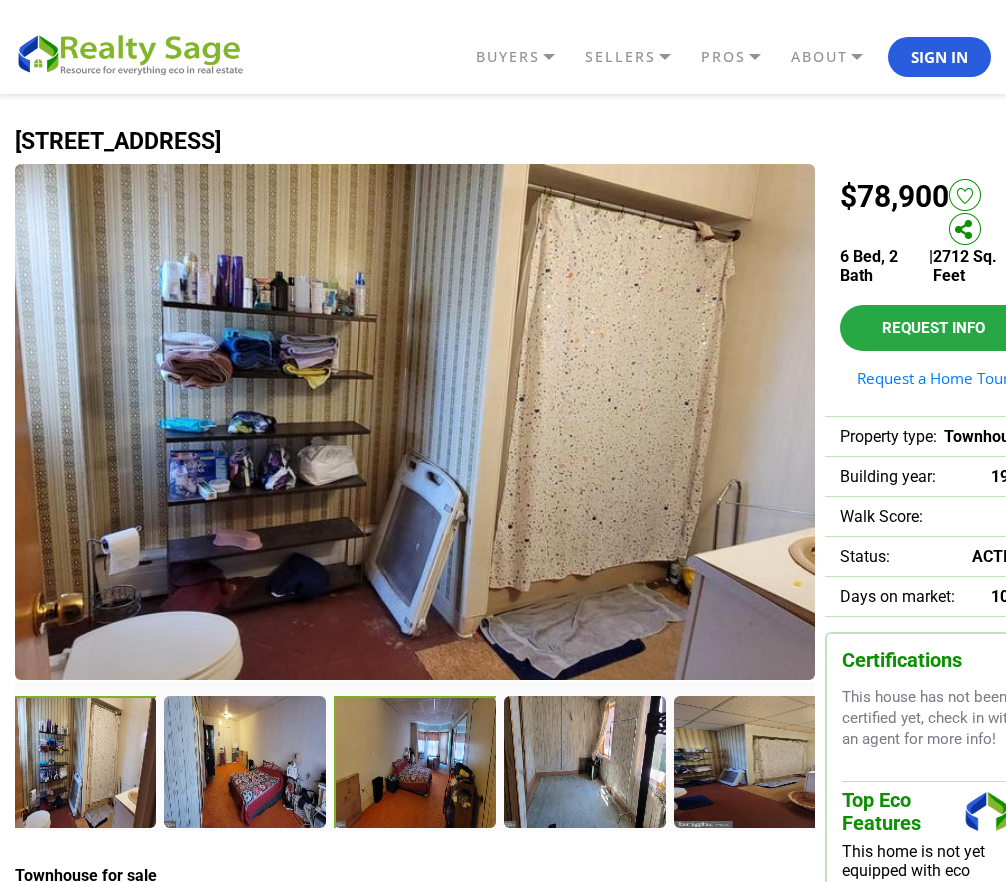 click at bounding box center [417, 764] 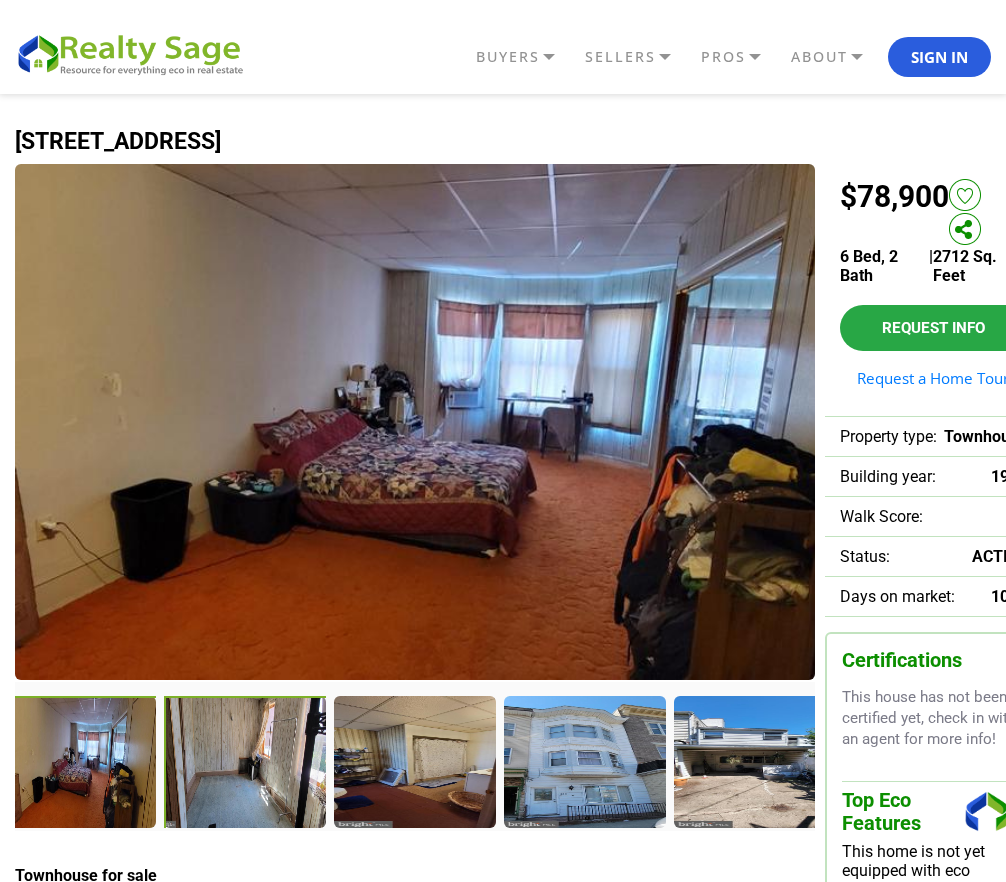 click at bounding box center [247, 764] 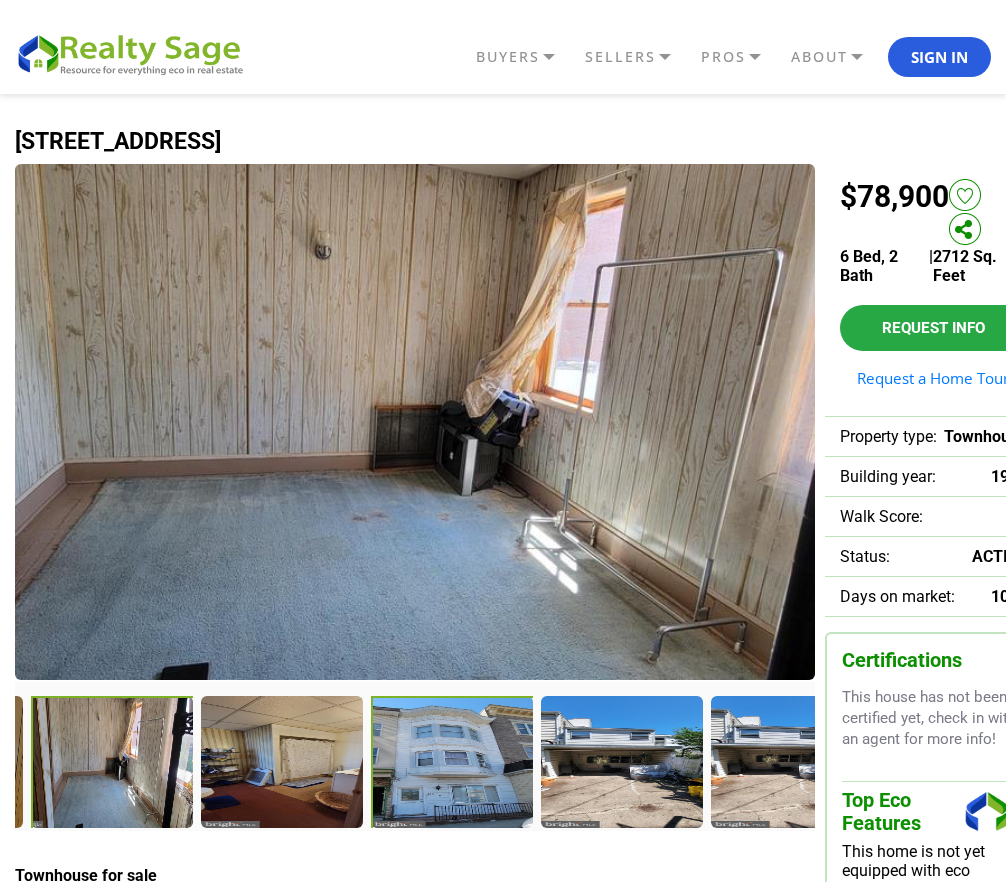click at bounding box center [454, 764] 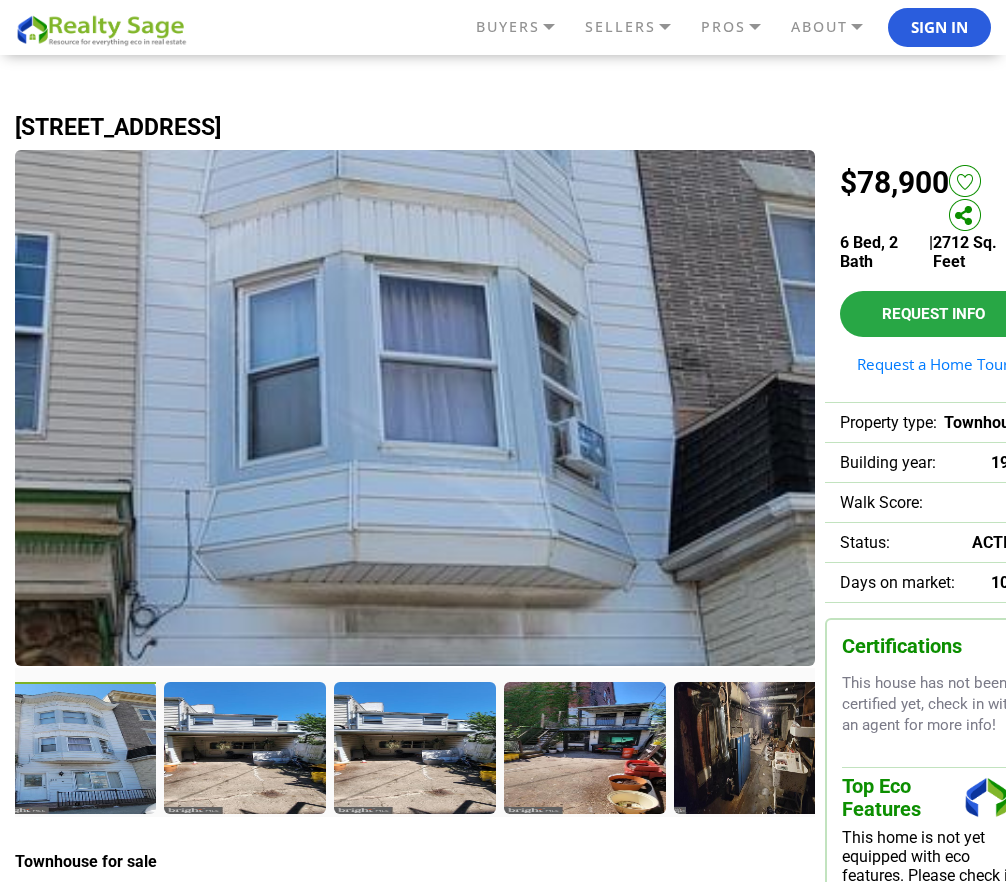 scroll, scrollTop: 0, scrollLeft: 0, axis: both 